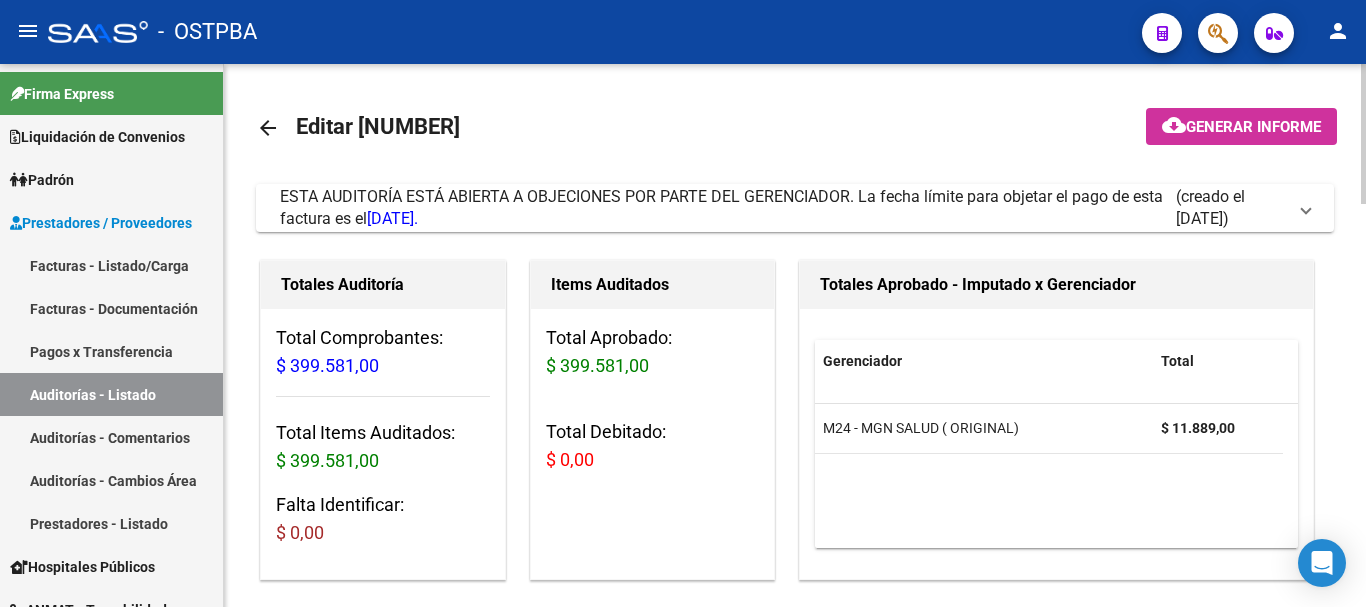 scroll, scrollTop: 0, scrollLeft: 0, axis: both 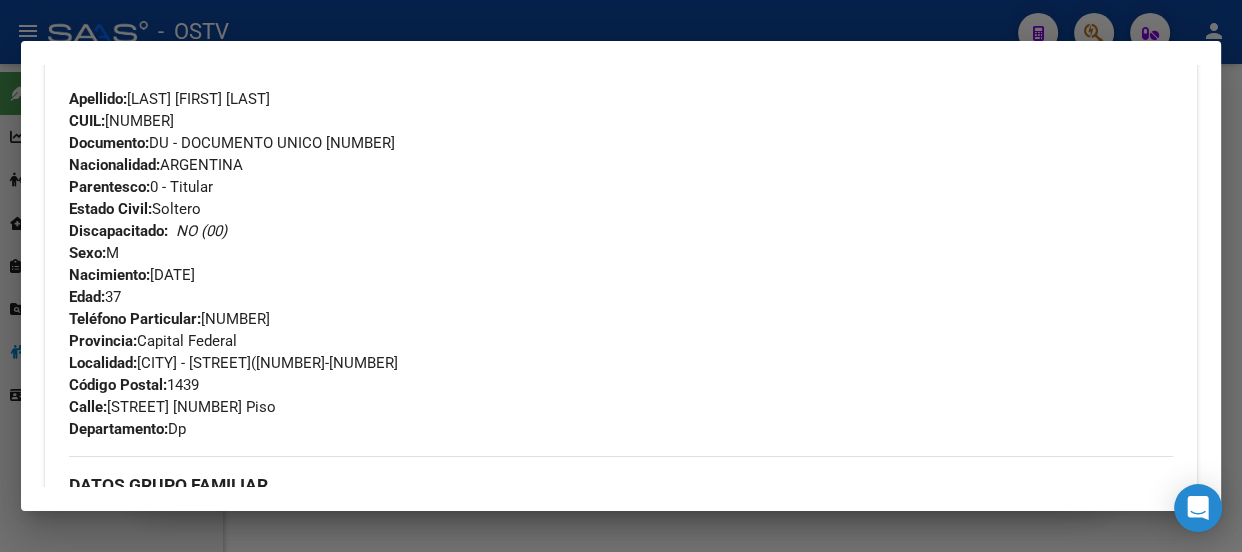 click at bounding box center [621, 276] 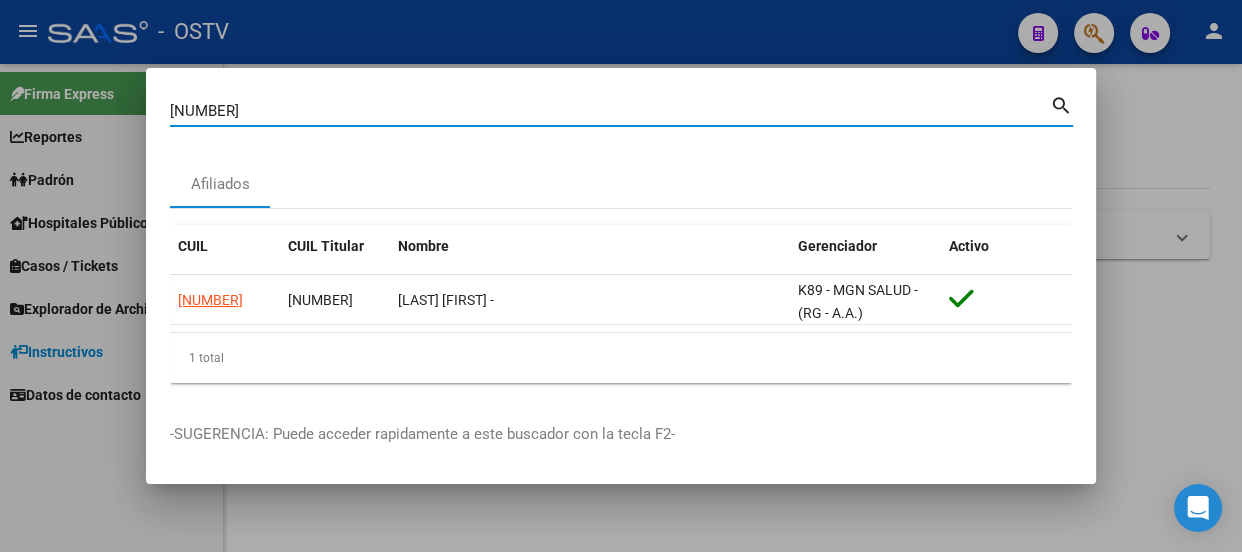 drag, startPoint x: 321, startPoint y: 106, endPoint x: 126, endPoint y: 106, distance: 195 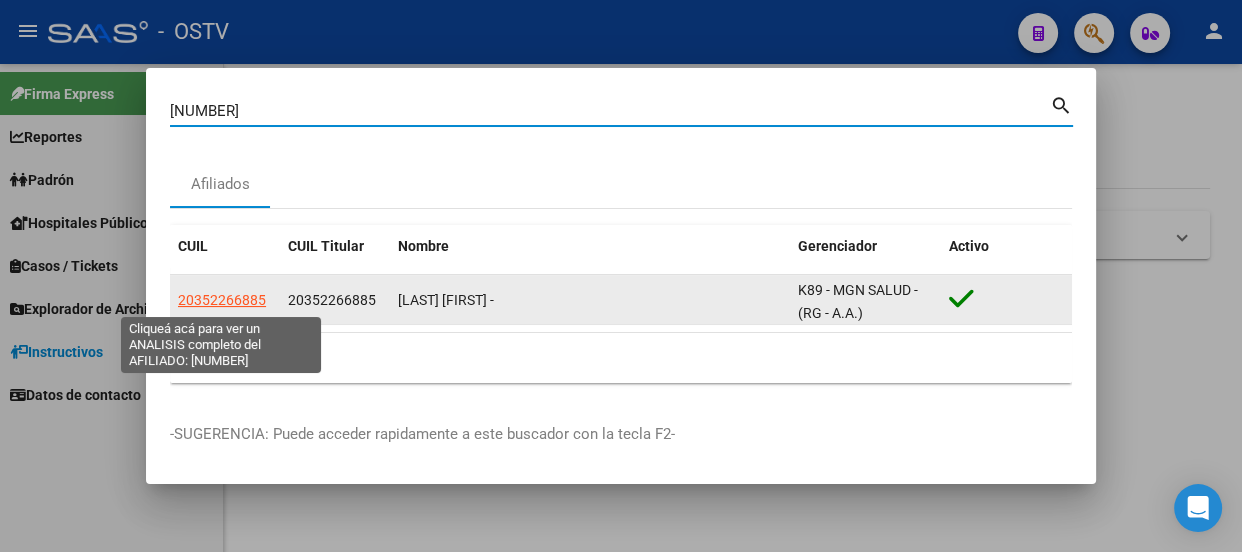 click on "20352266885" 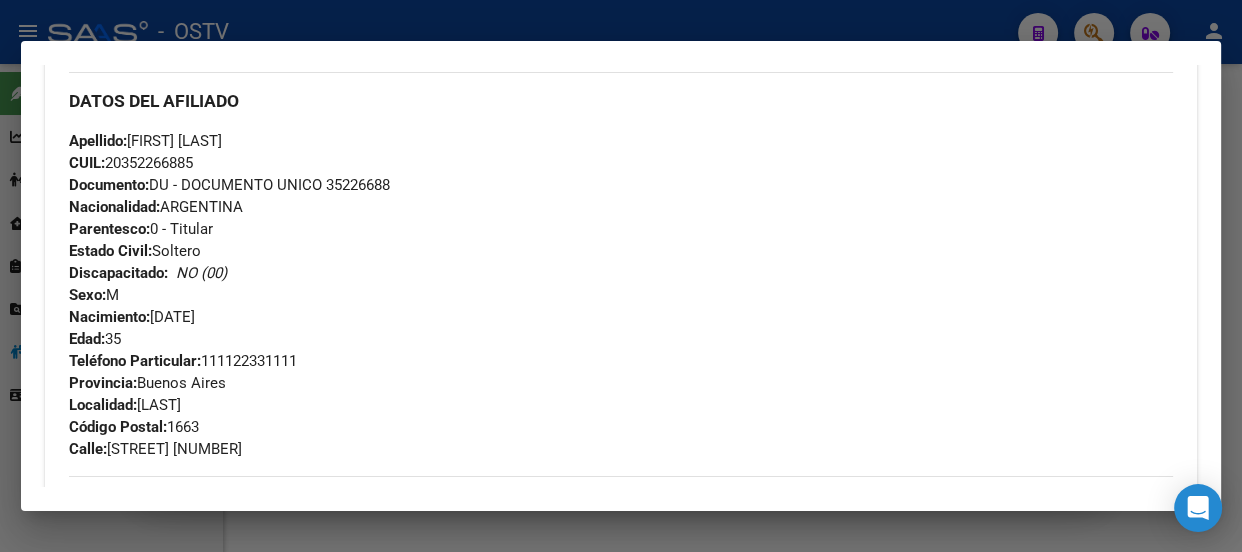 scroll, scrollTop: 377, scrollLeft: 0, axis: vertical 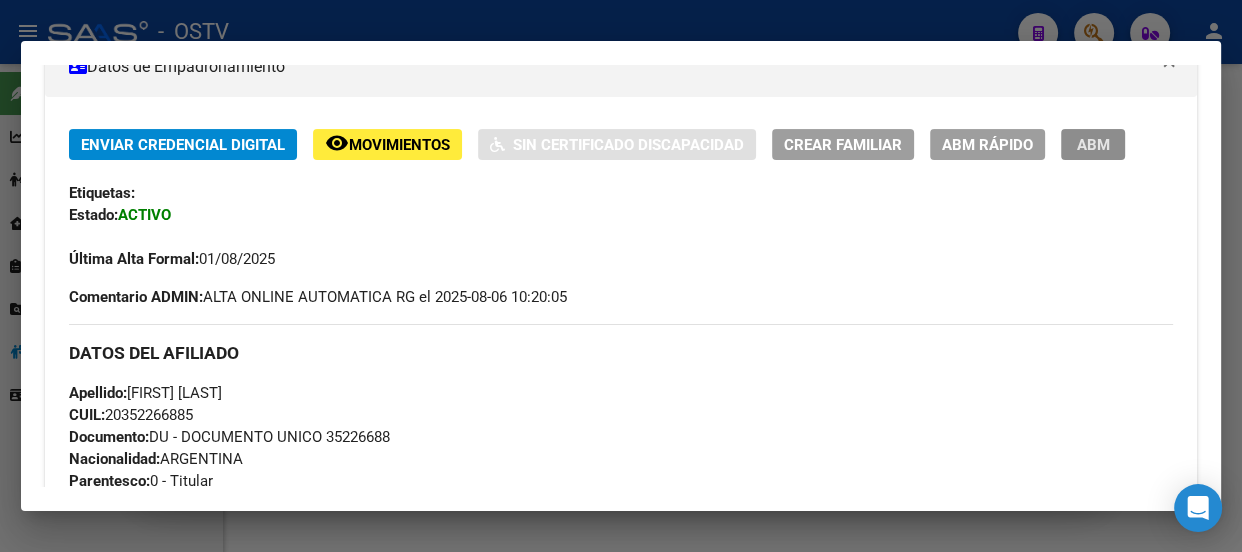 click on "ABM" at bounding box center [1093, 145] 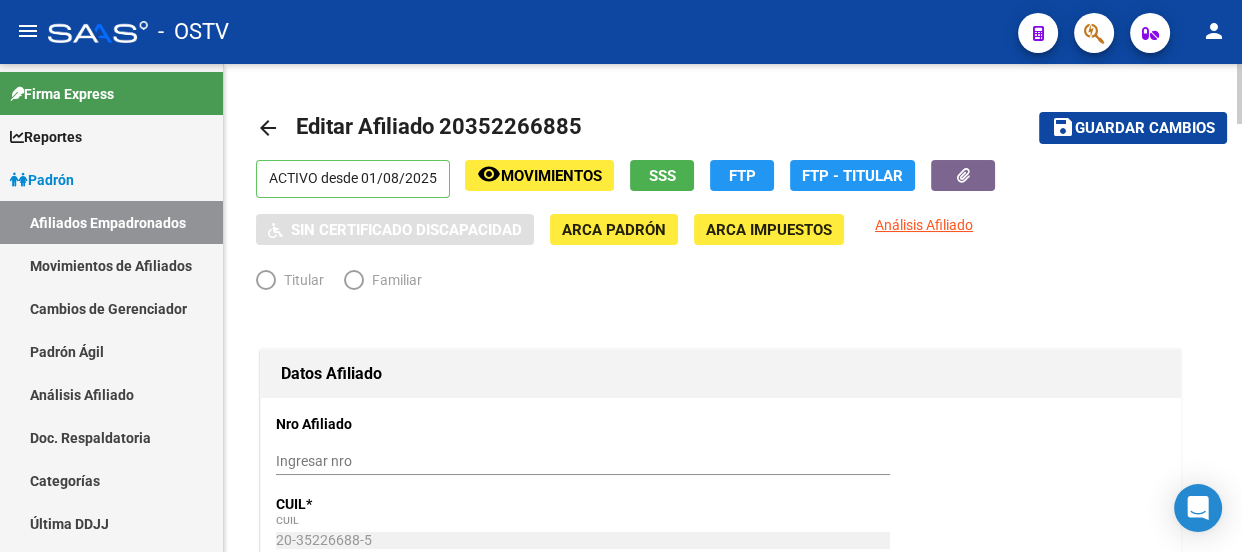 radio on "true" 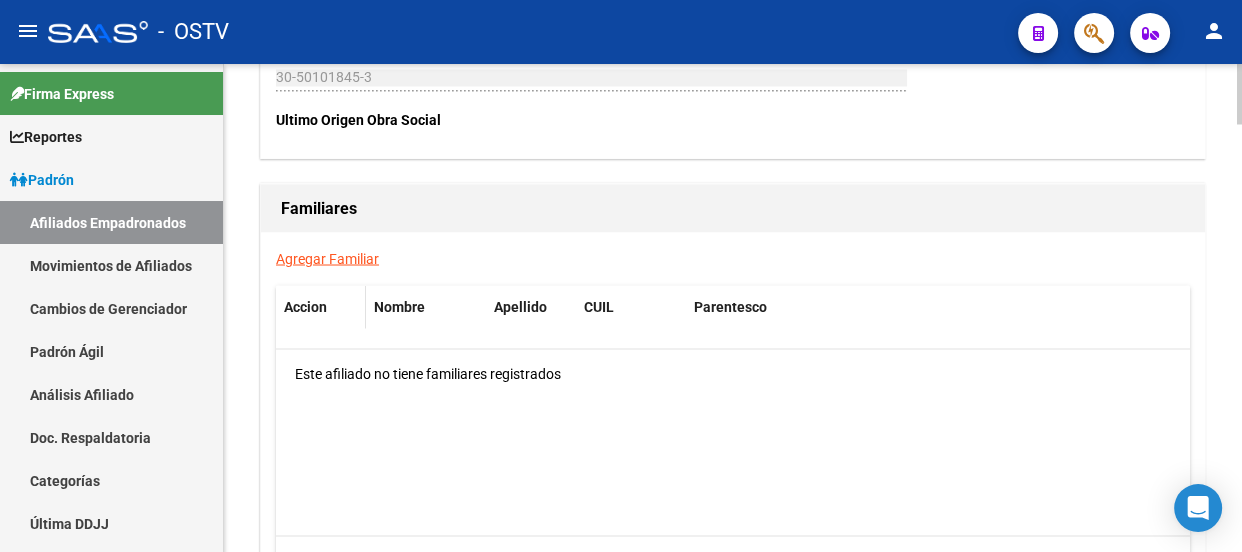 scroll, scrollTop: 3272, scrollLeft: 0, axis: vertical 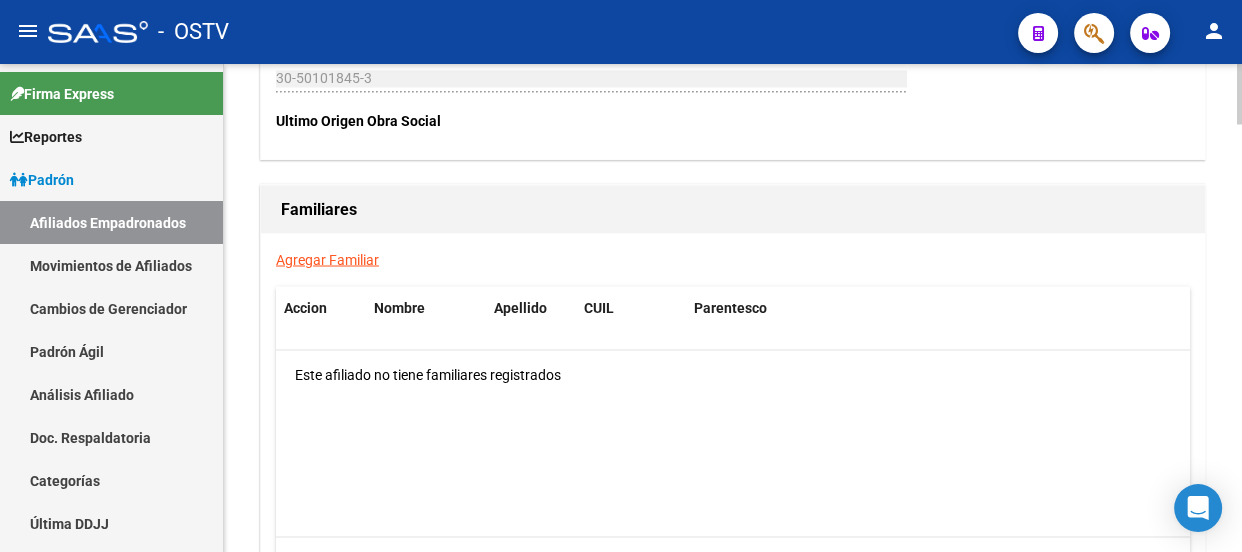 click on "Agregar Familiar" 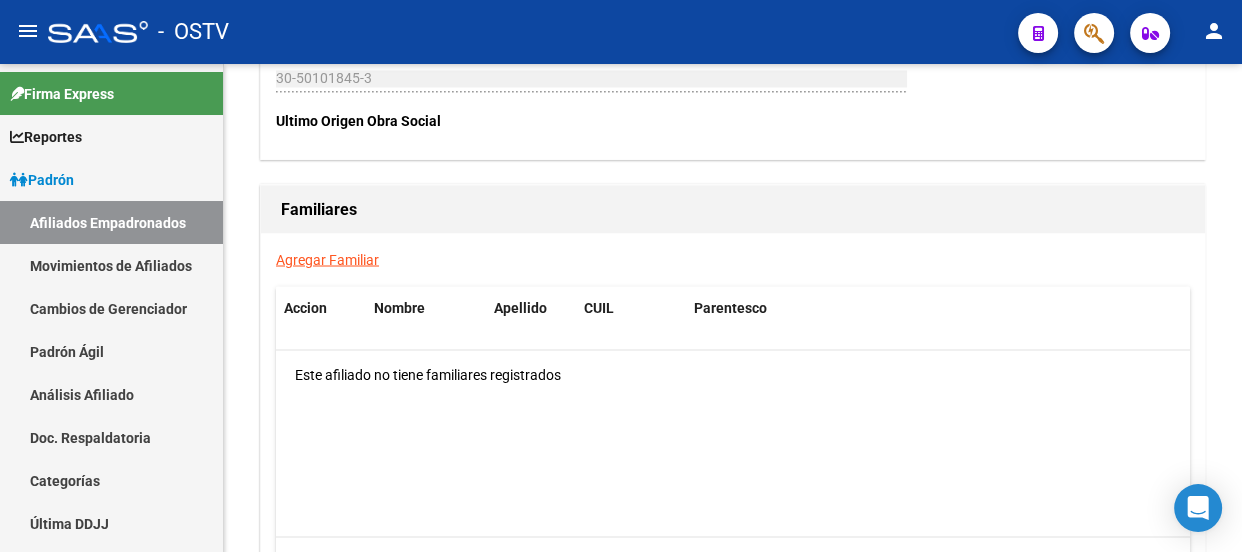 scroll, scrollTop: 0, scrollLeft: 0, axis: both 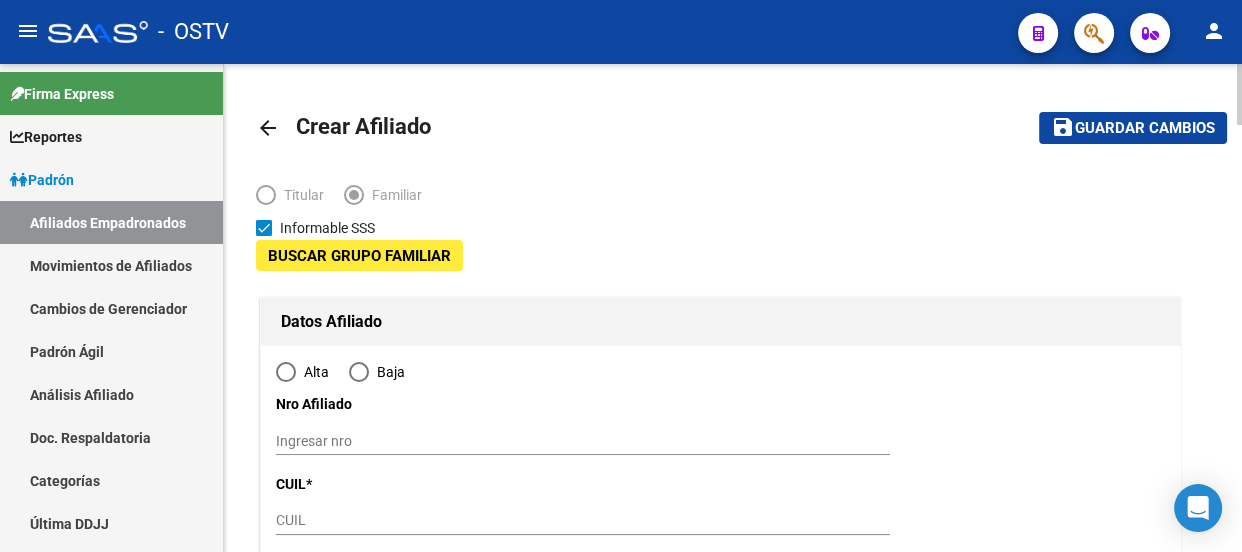 type on "30-50101845-3" 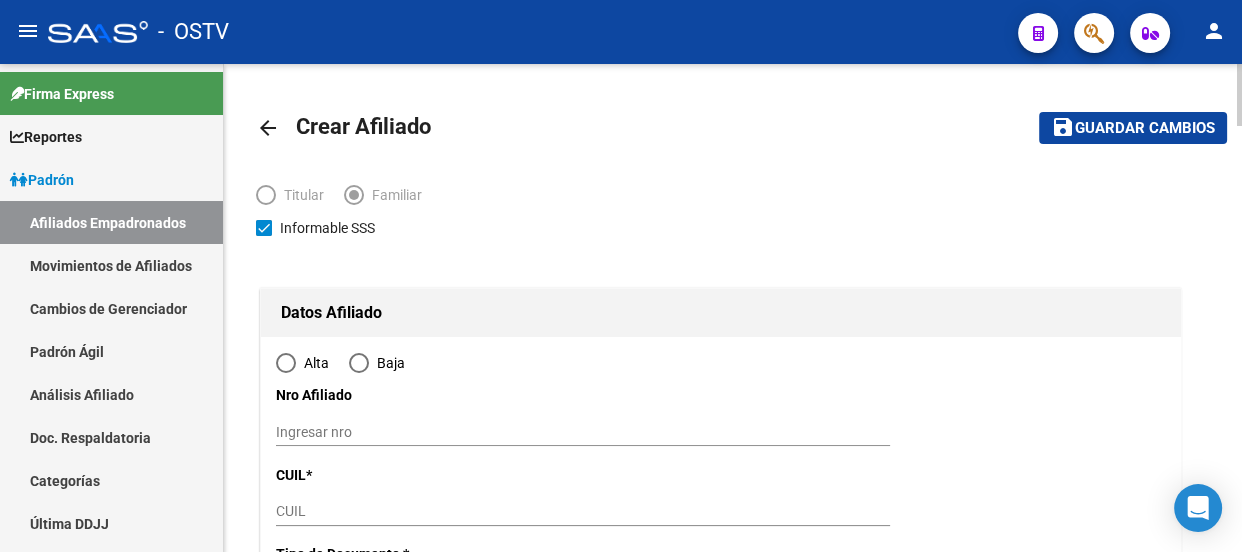 type on "[LAST]" 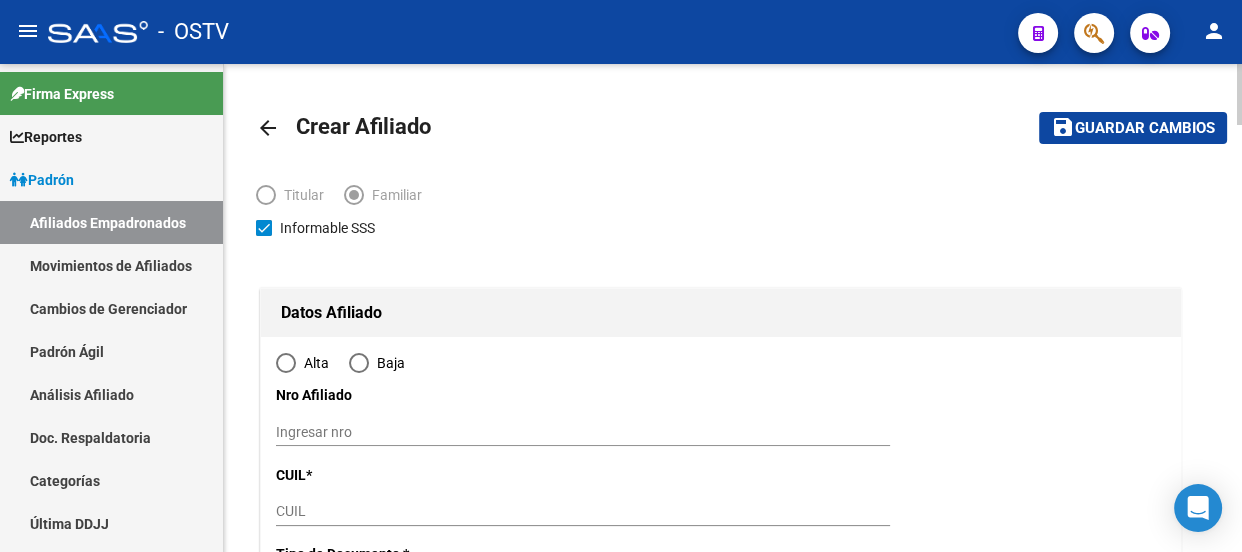 radio on "true" 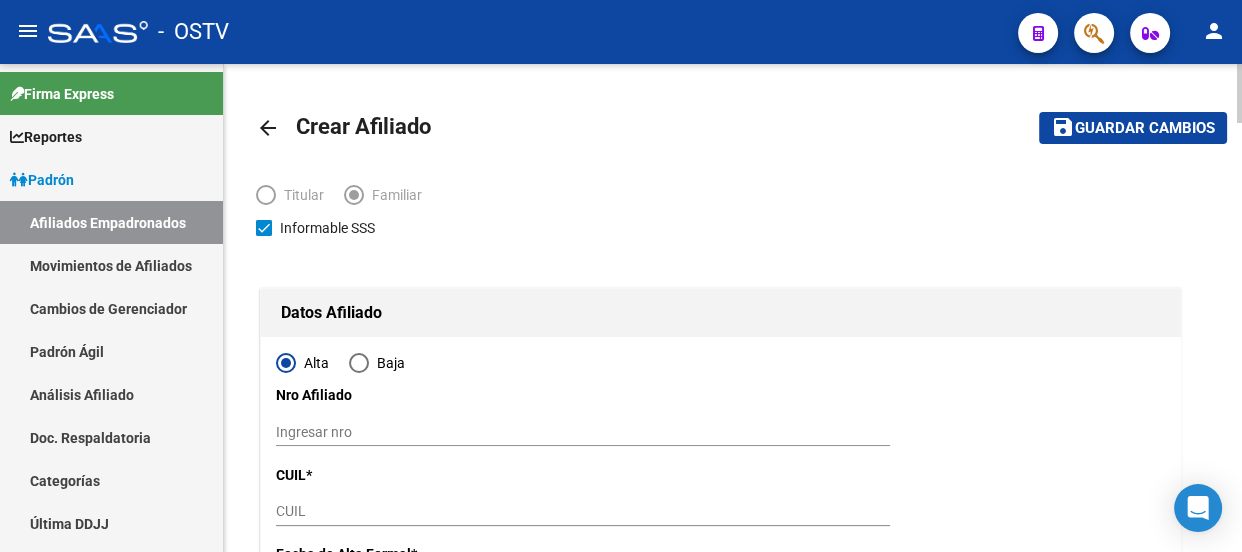 scroll, scrollTop: 181, scrollLeft: 0, axis: vertical 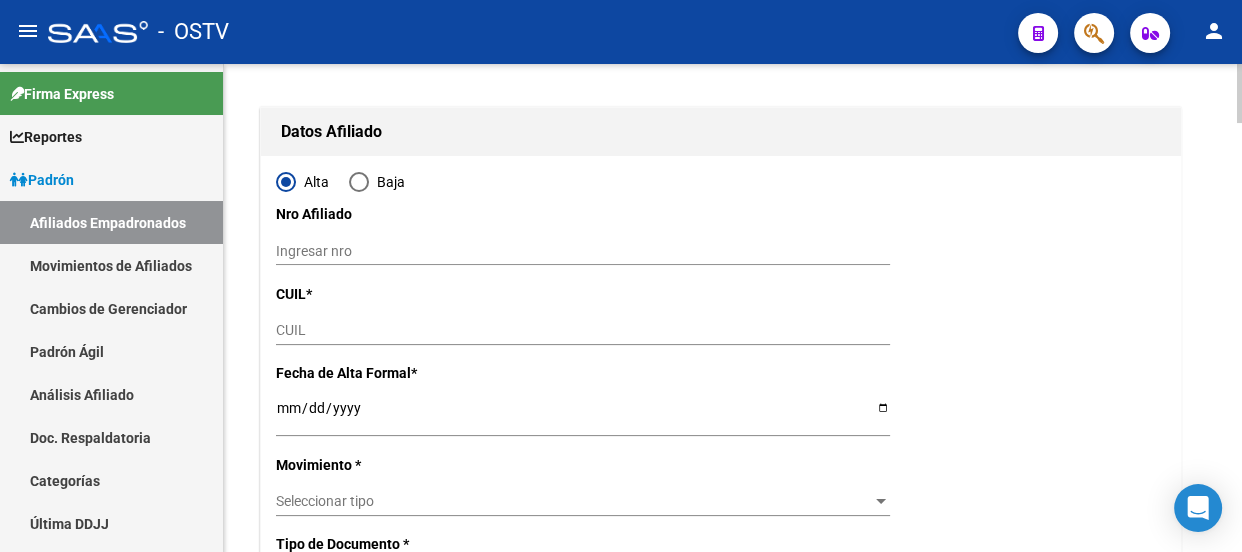 type on "30-50101845-3" 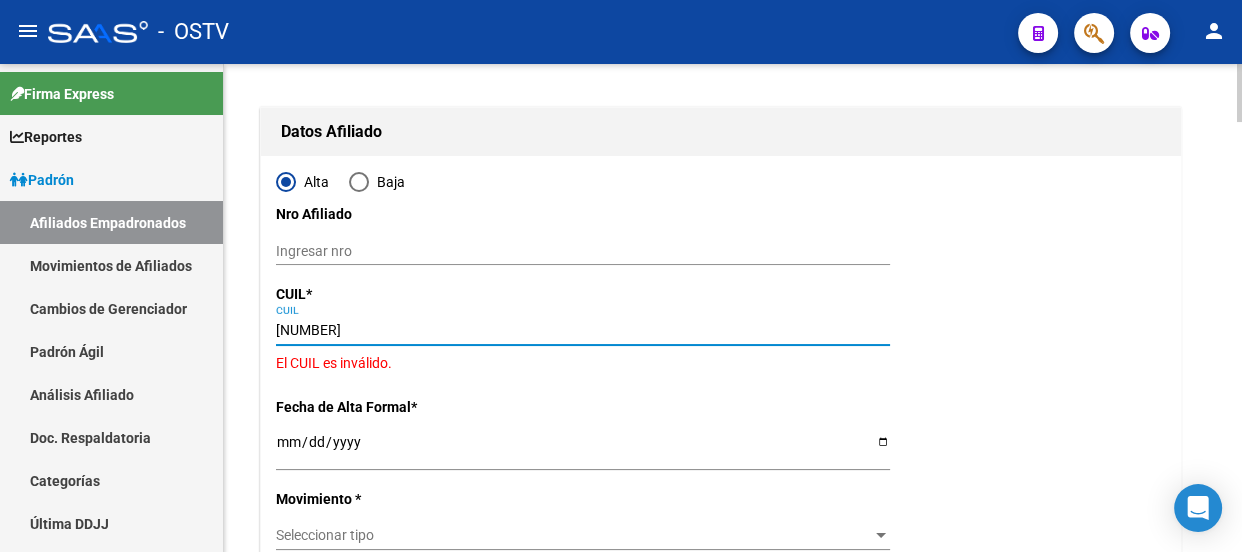 type on "[NUMBER]" 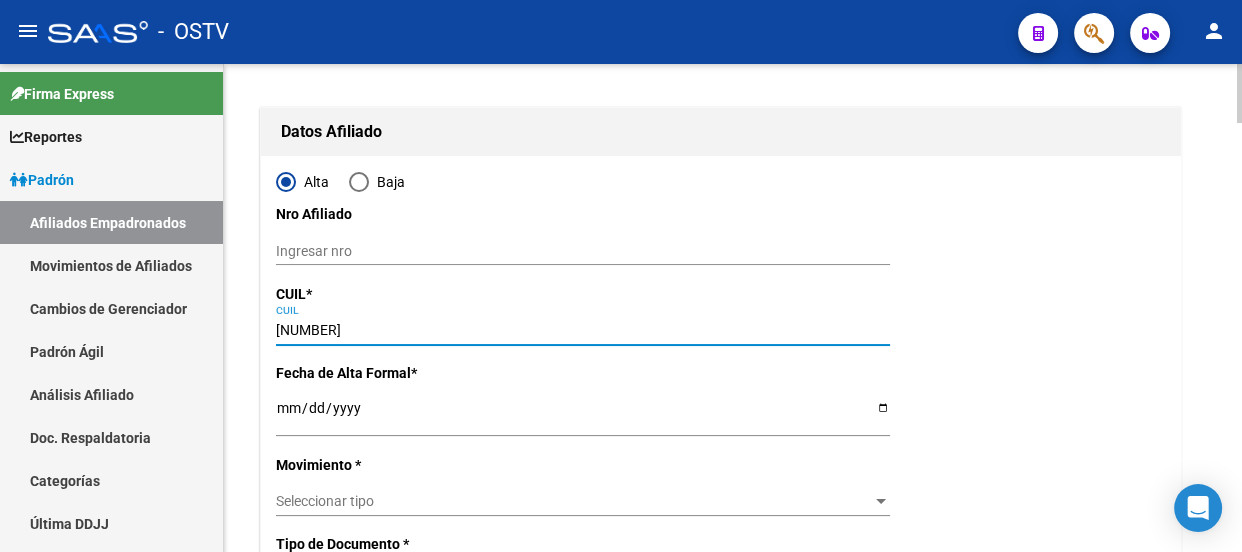 type on "[NUMBER]" 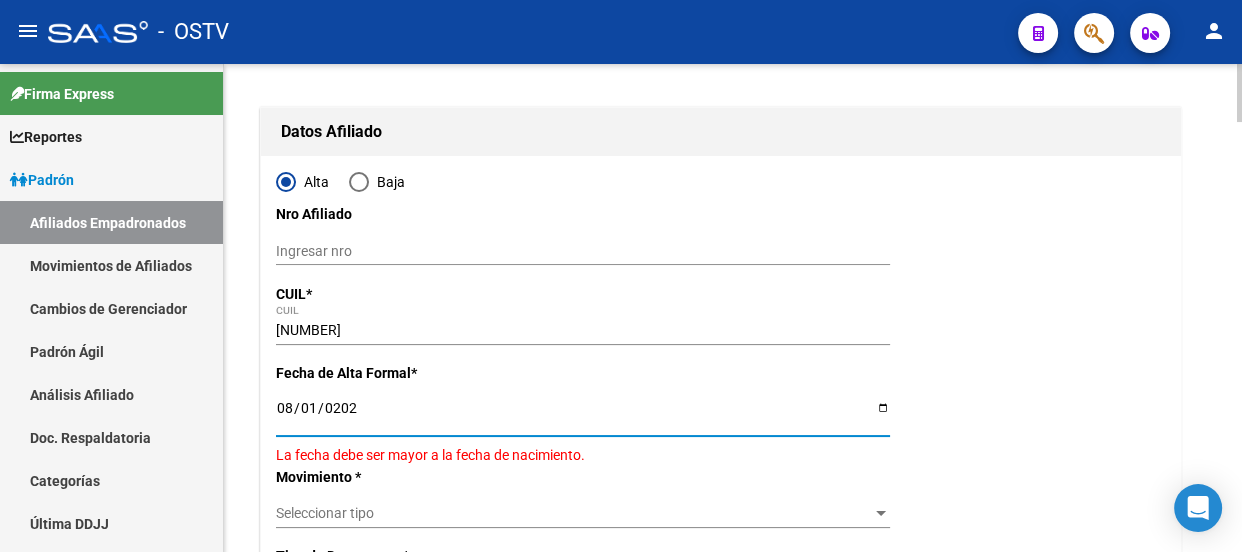 type on "2024-08-01" 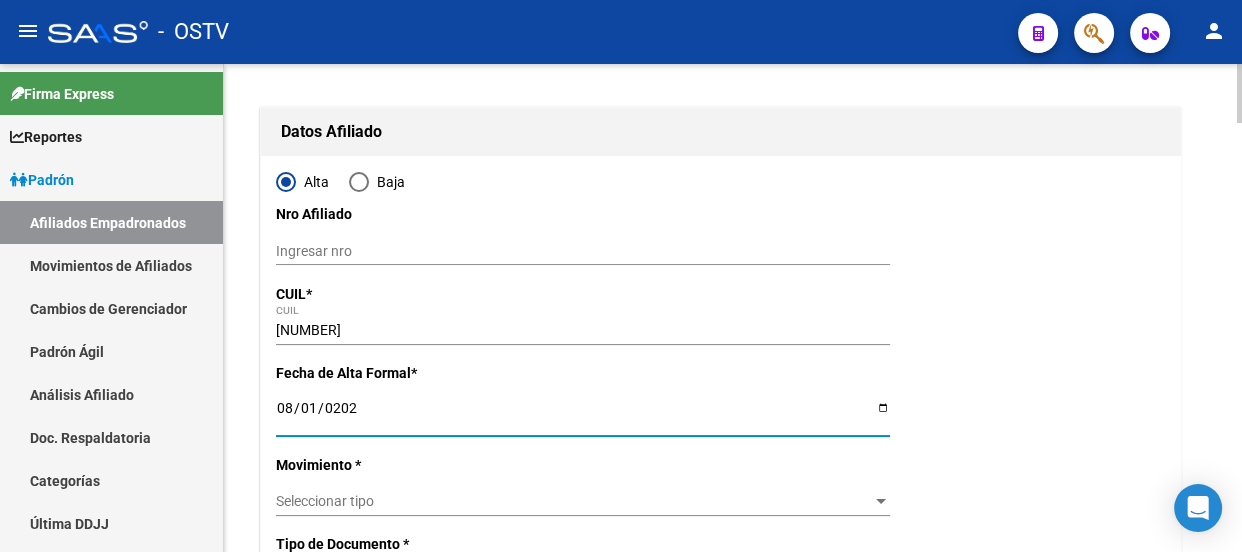 drag, startPoint x: 346, startPoint y: 400, endPoint x: 332, endPoint y: 400, distance: 14 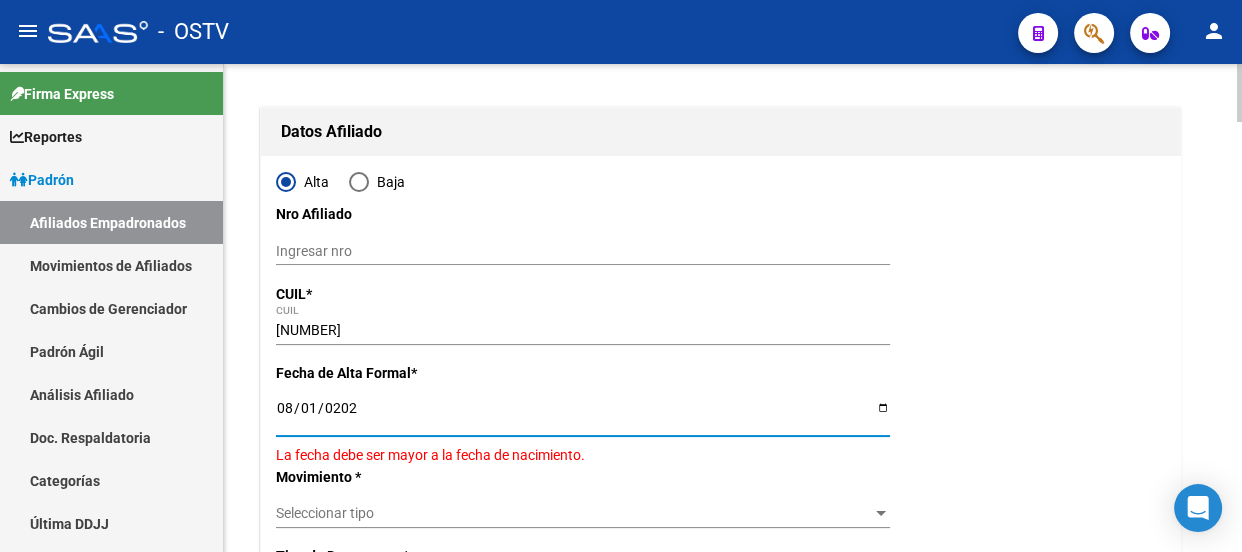 type on "2025-08-01" 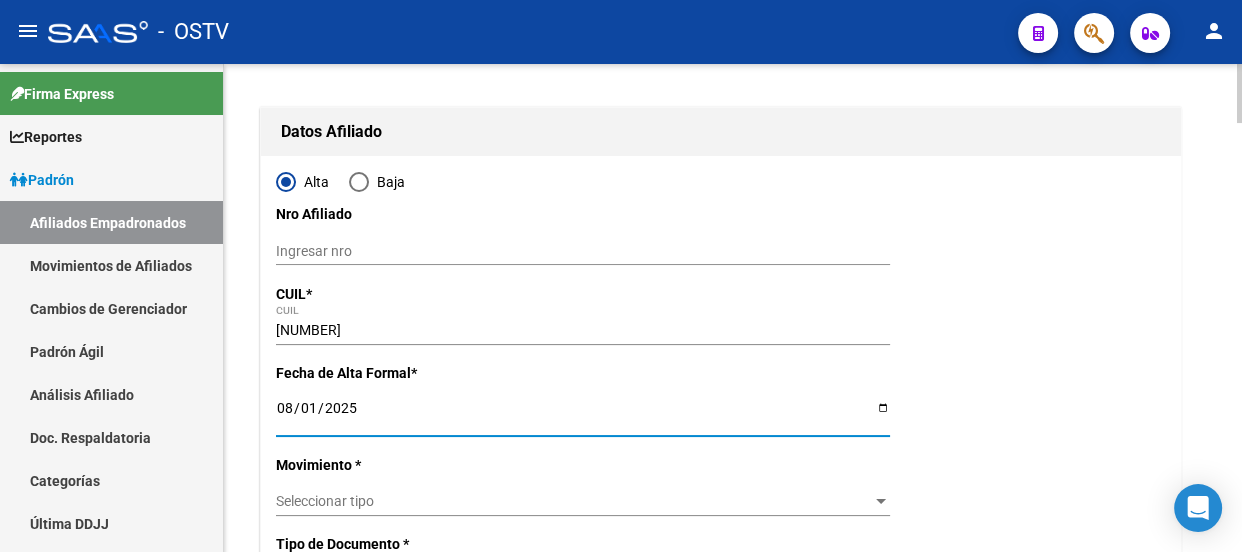 click on "Seleccionar tipo" at bounding box center (574, 501) 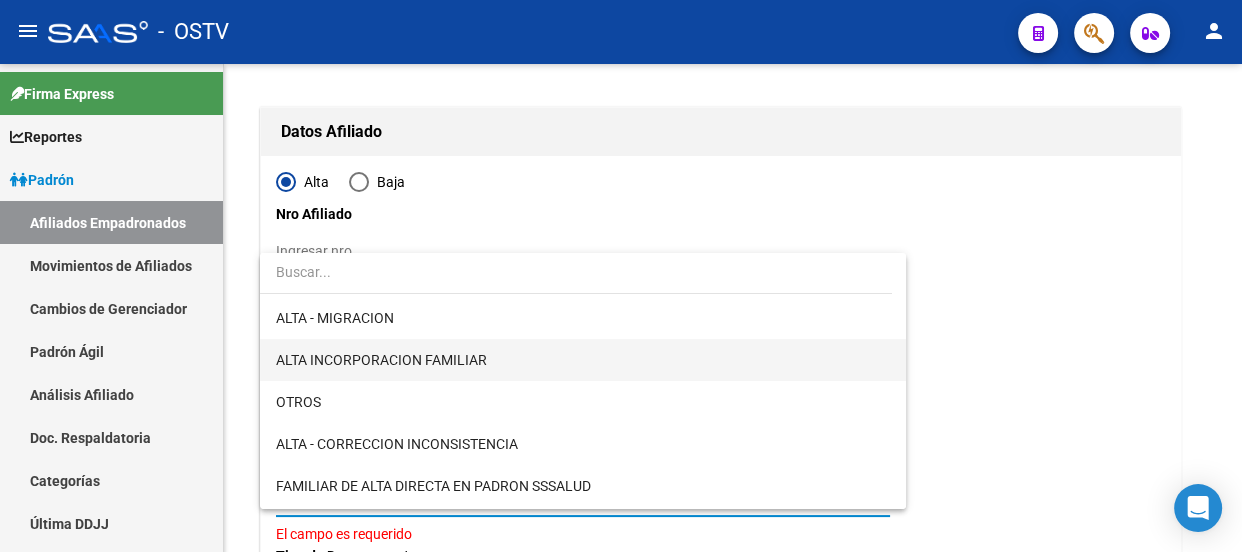 scroll, scrollTop: 272, scrollLeft: 0, axis: vertical 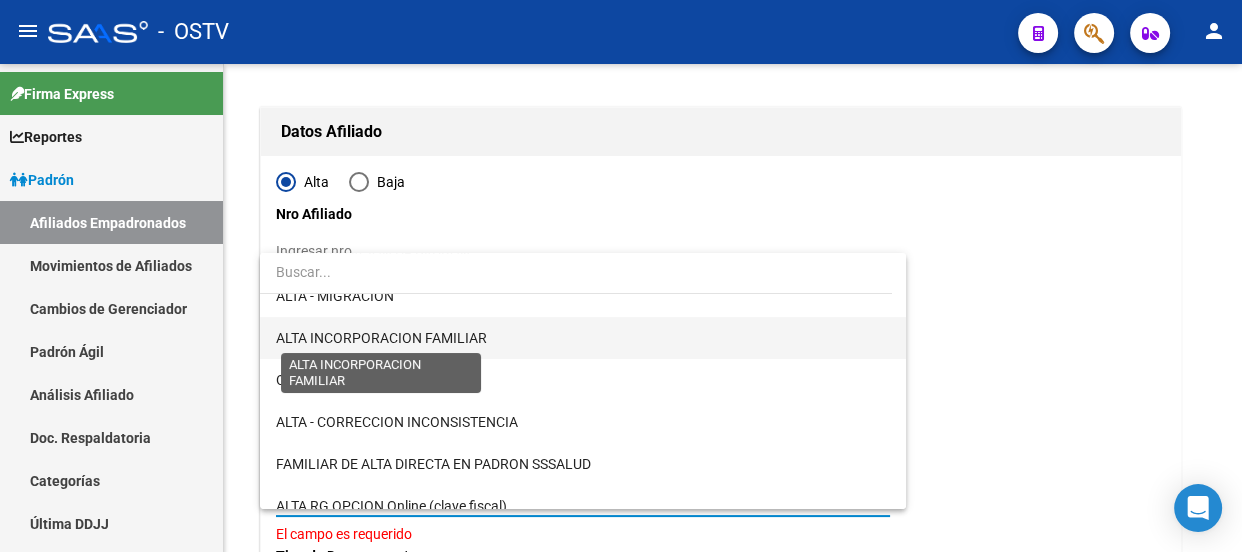 click on "ALTA INCORPORACION FAMILIAR" at bounding box center (381, 338) 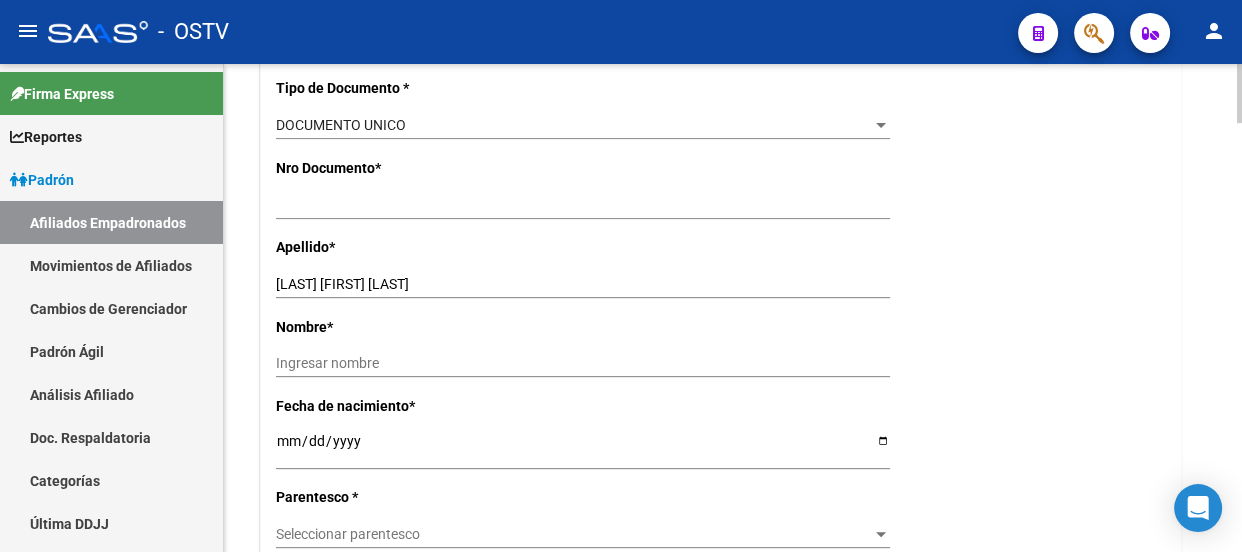 scroll, scrollTop: 727, scrollLeft: 0, axis: vertical 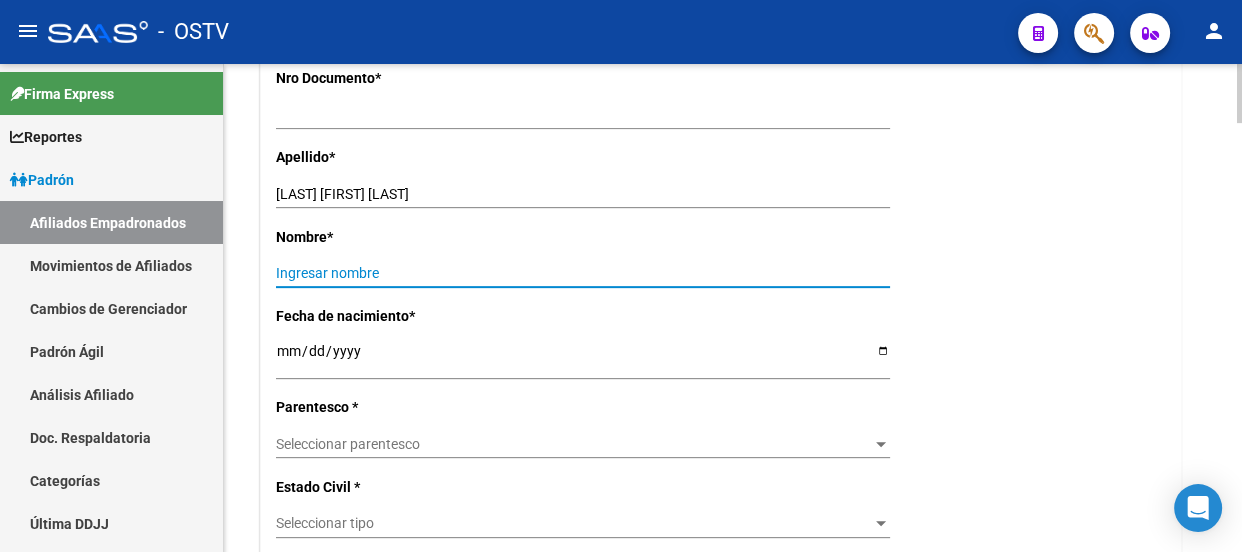 click on "Ingresar nombre" at bounding box center (583, 273) 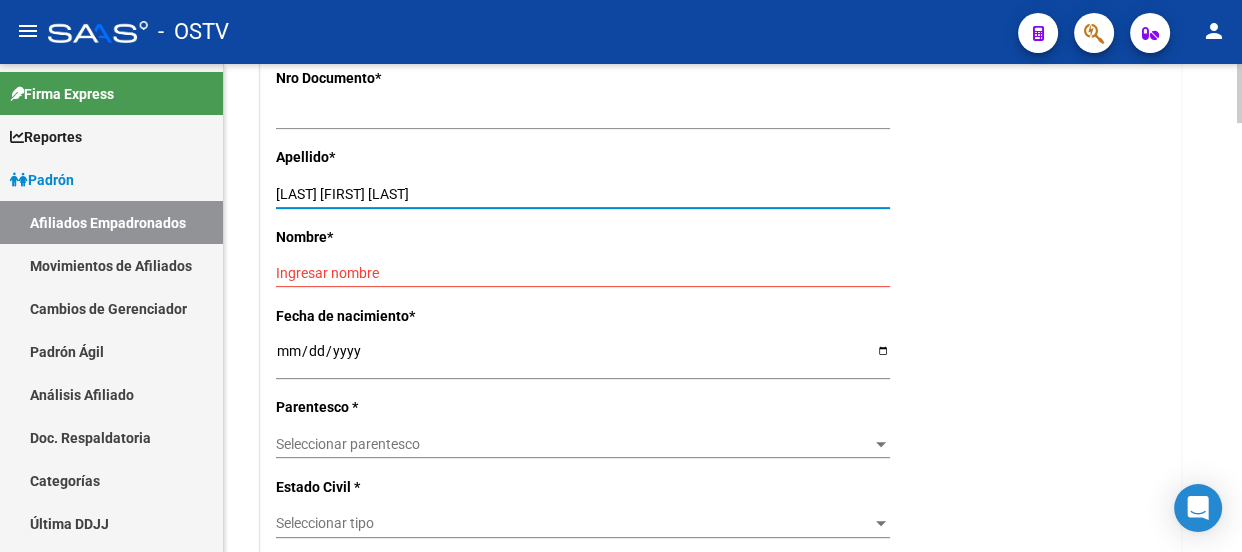 drag, startPoint x: 340, startPoint y: 190, endPoint x: 534, endPoint y: 214, distance: 195.4789 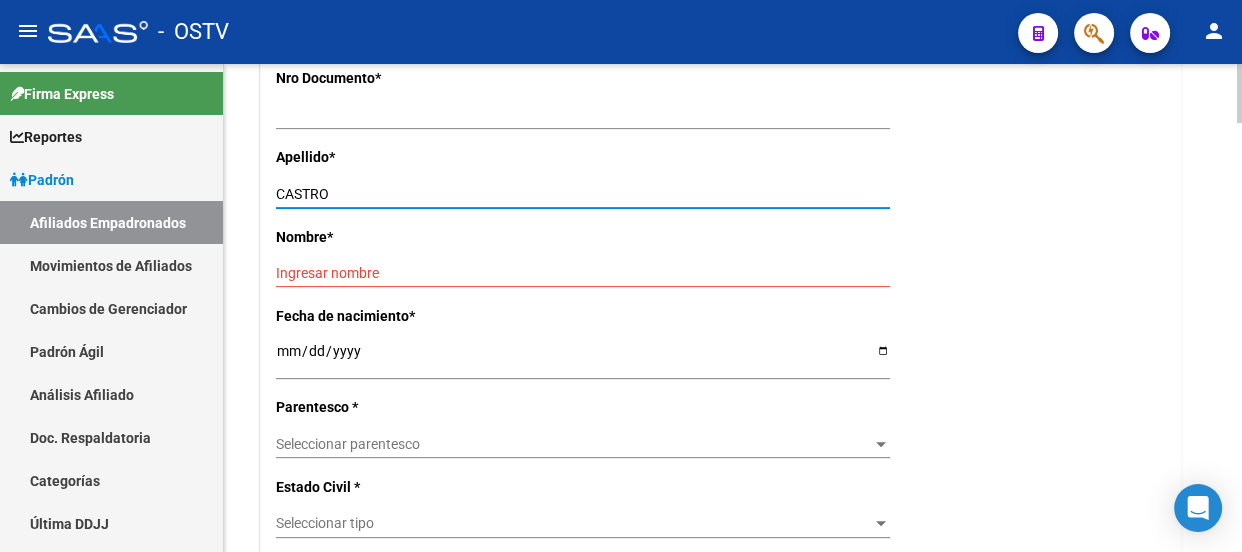 type on "CASTRO" 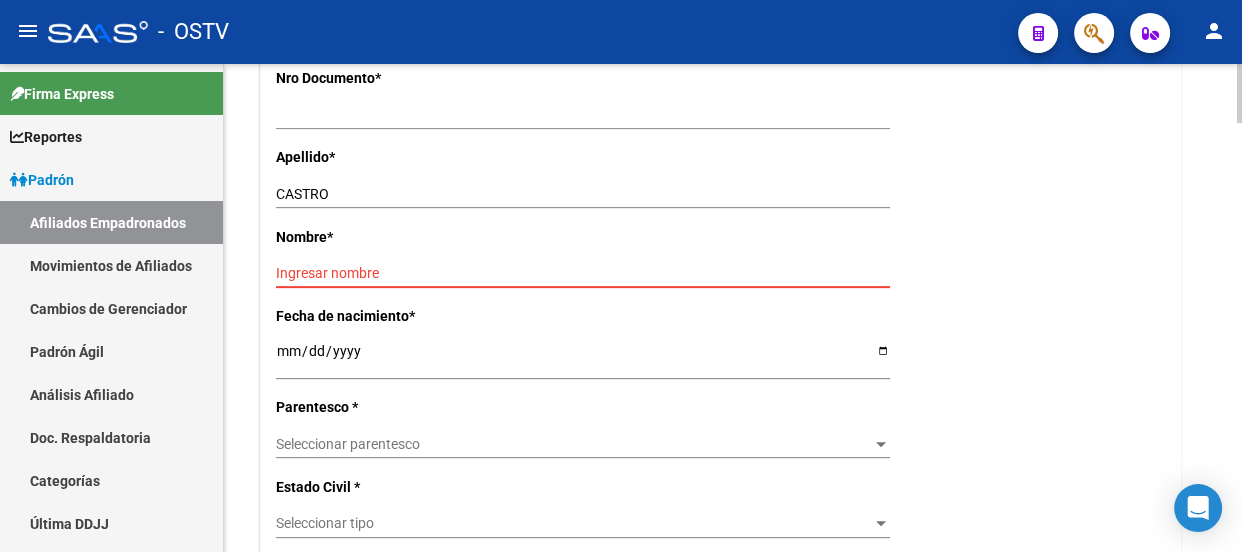 click on "Ingresar nombre" at bounding box center [583, 273] 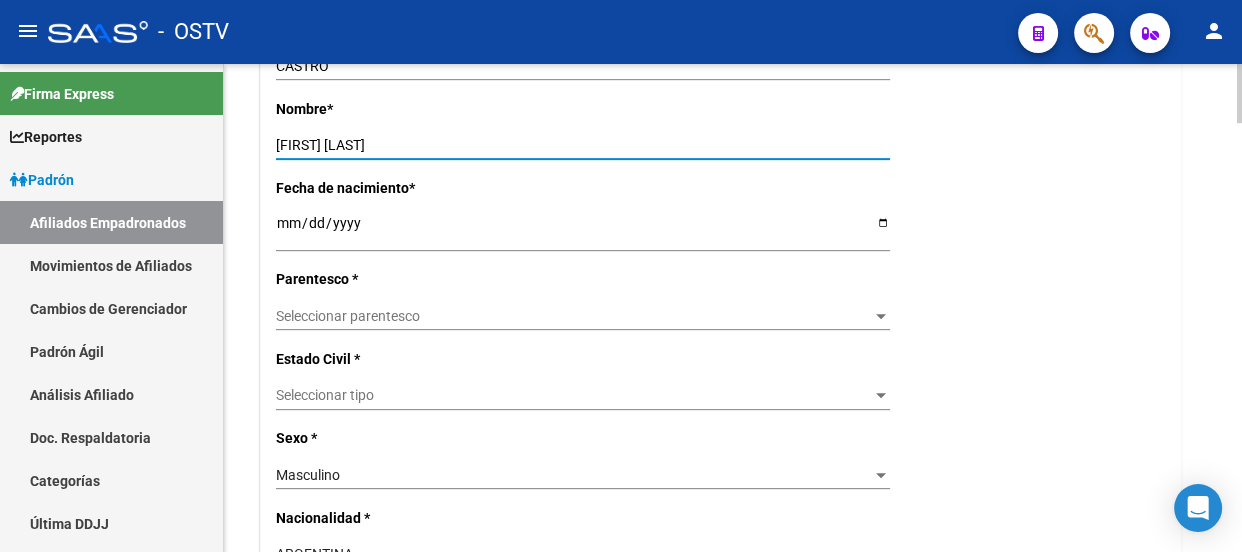 scroll, scrollTop: 909, scrollLeft: 0, axis: vertical 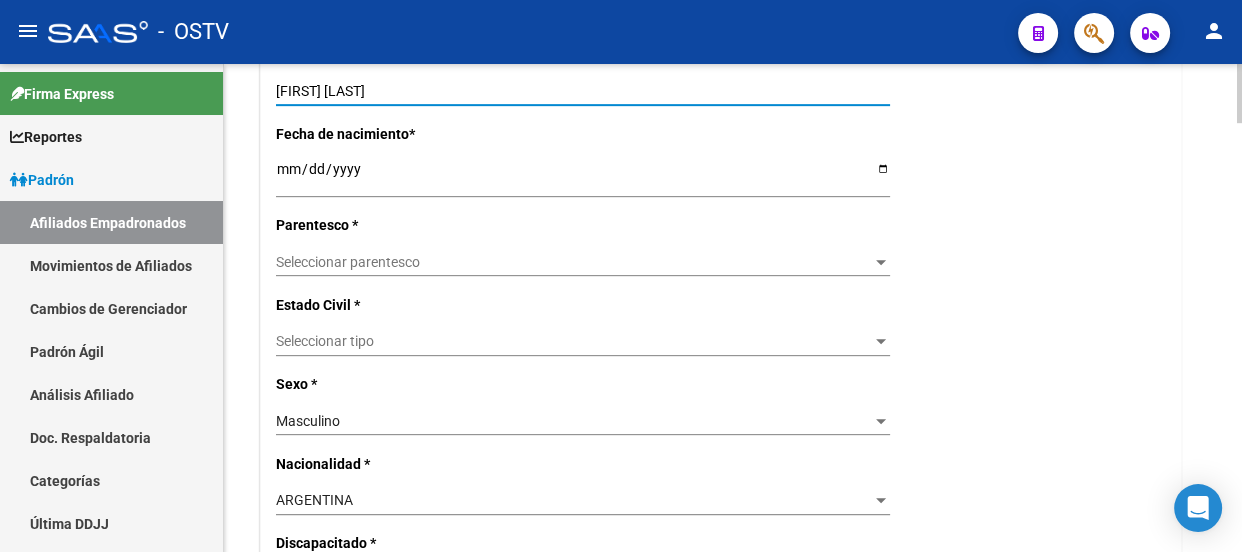 type on "[FIRST] [LAST]" 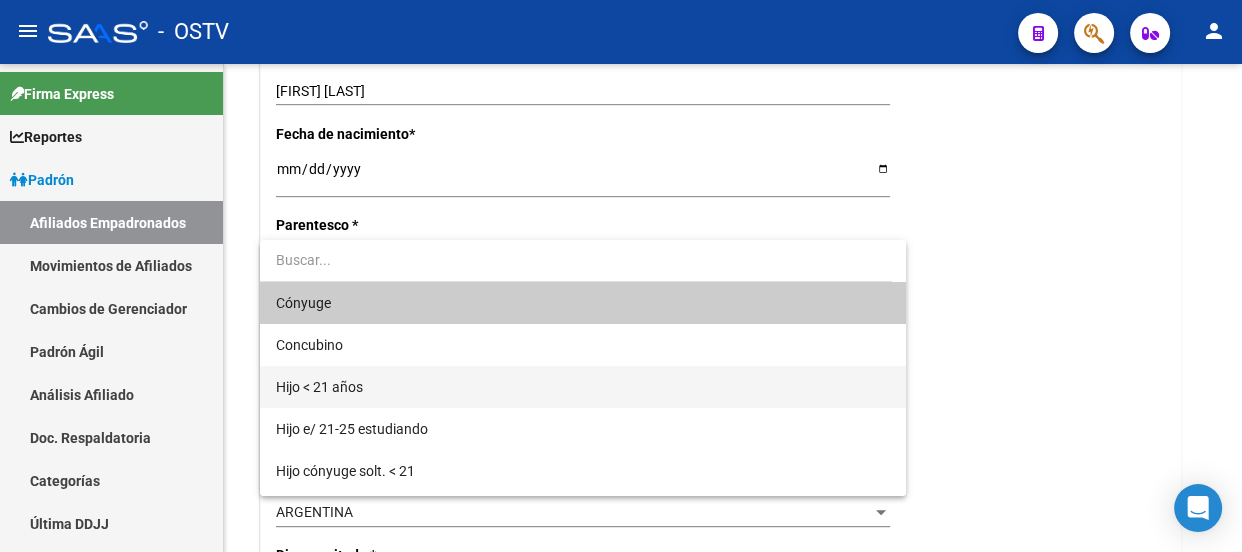 click on "Hijo < 21 años" at bounding box center (583, 387) 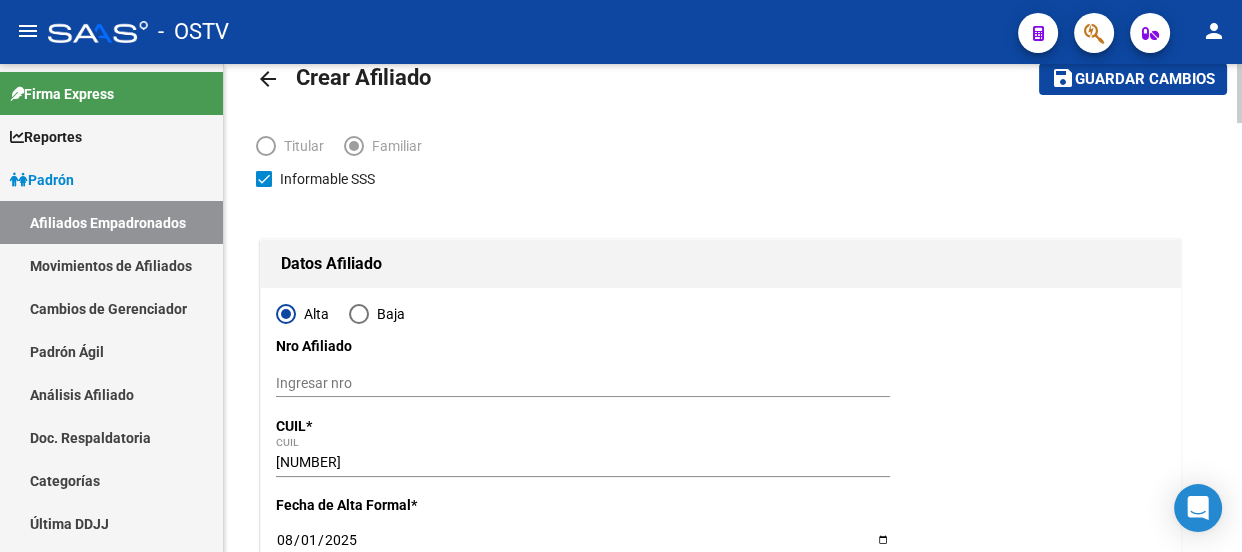 scroll, scrollTop: 0, scrollLeft: 0, axis: both 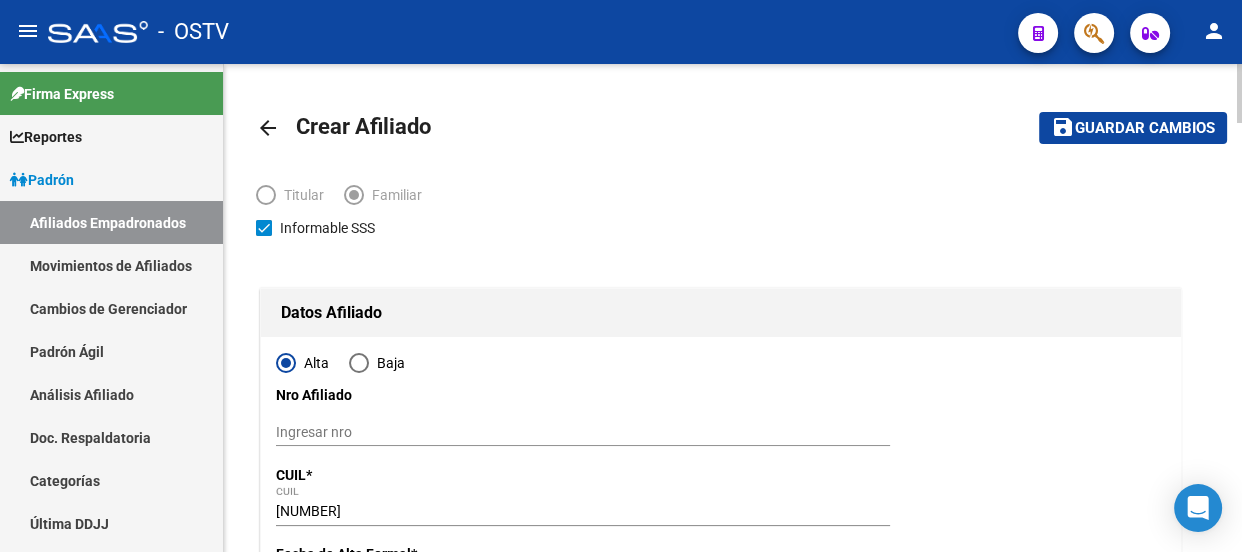 click on "save Guardar cambios" 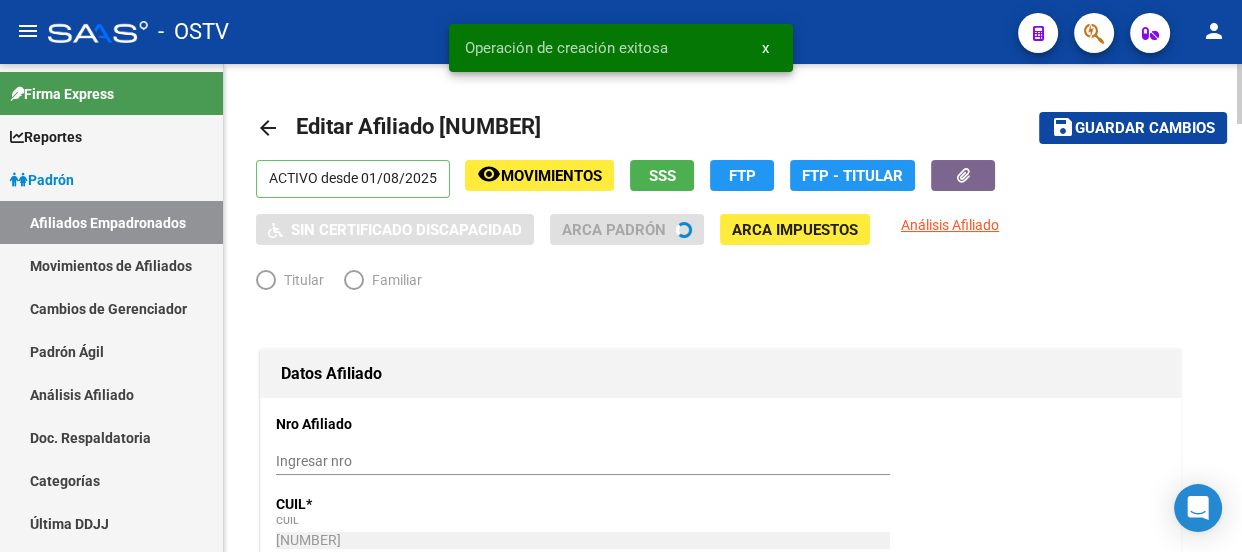 radio on "true" 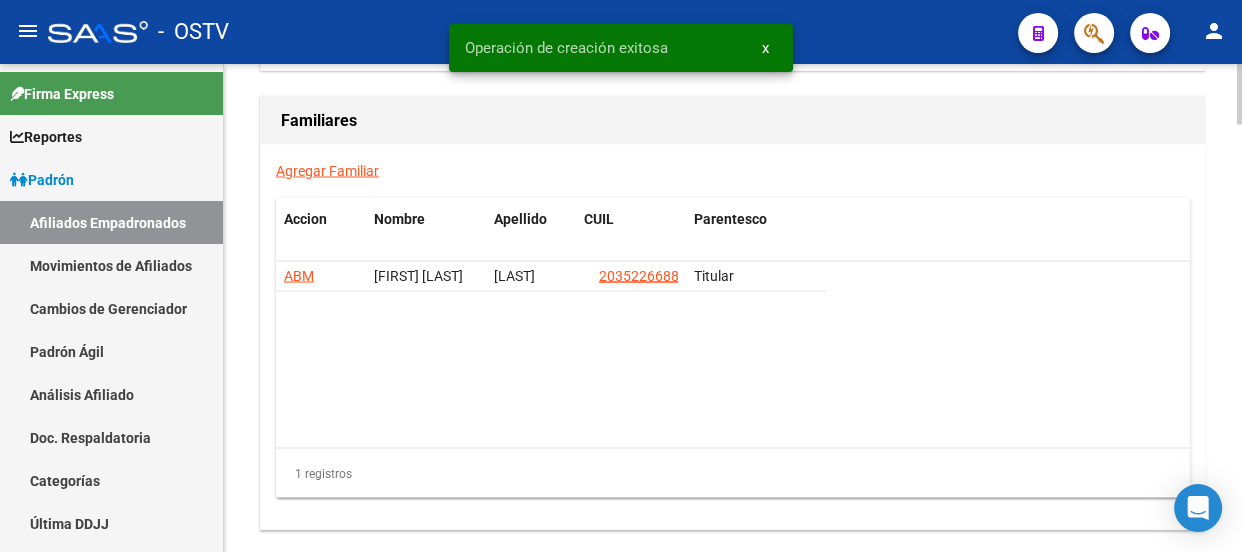 scroll, scrollTop: 3363, scrollLeft: 0, axis: vertical 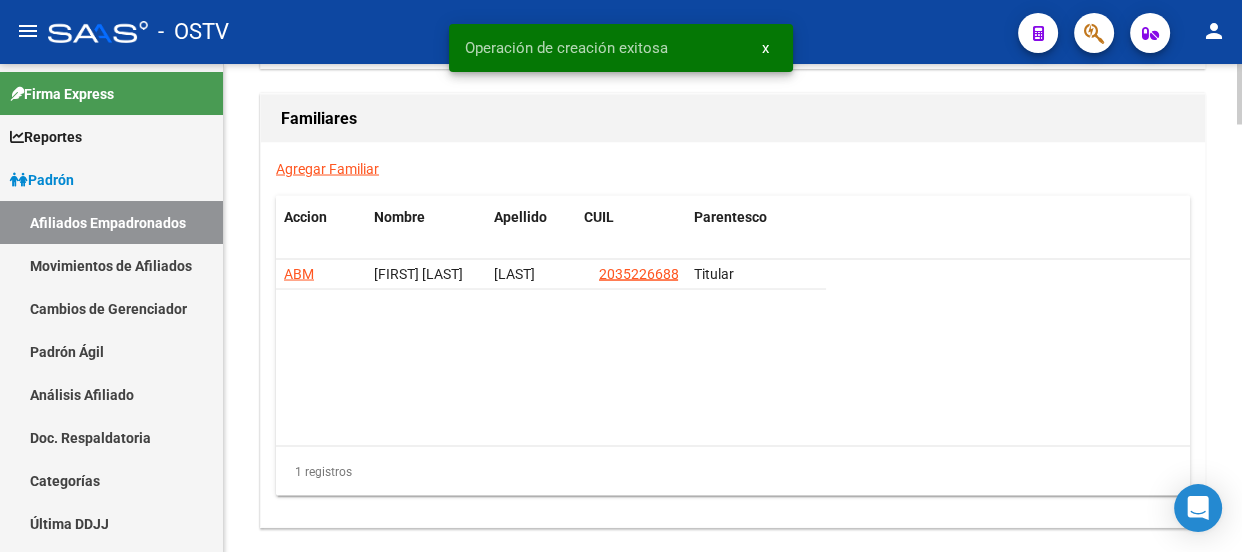 click on "Agregar Familiar" 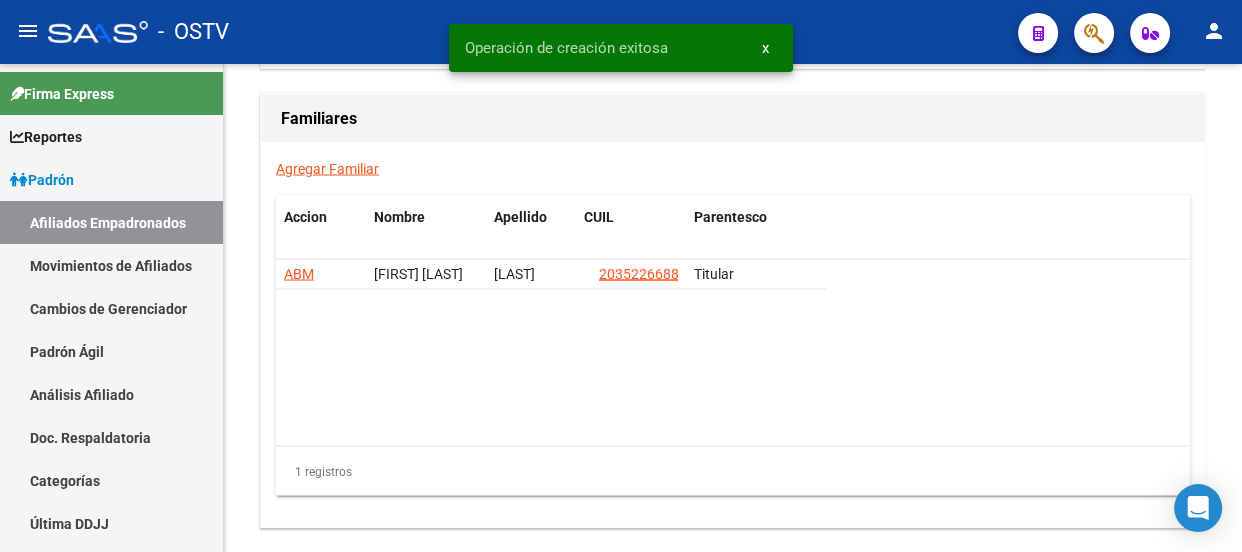 scroll, scrollTop: 0, scrollLeft: 0, axis: both 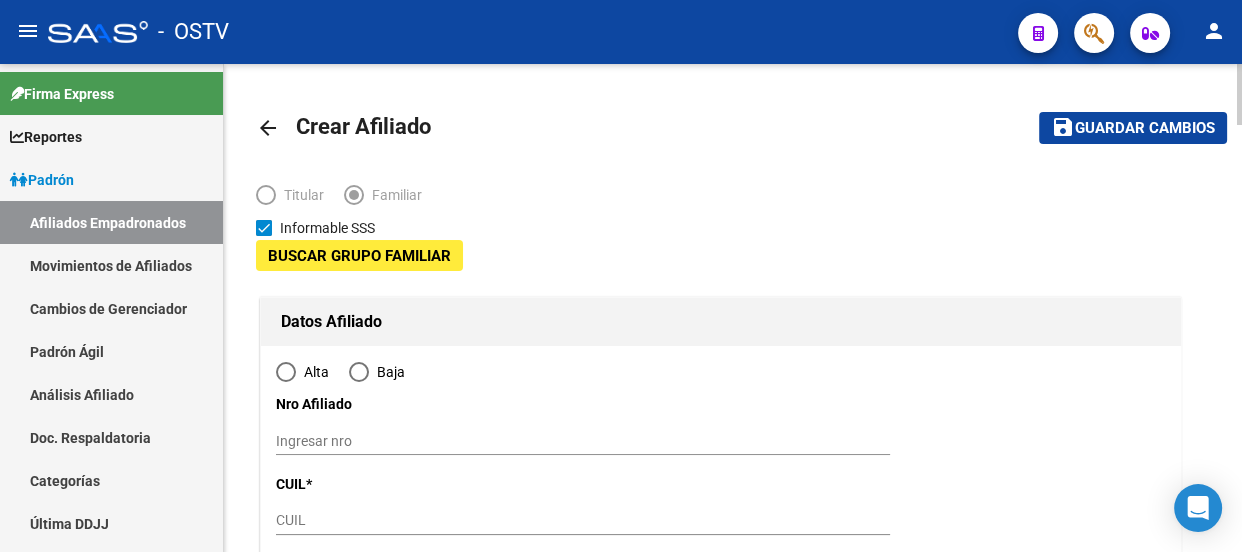 type on "30-50101845-3" 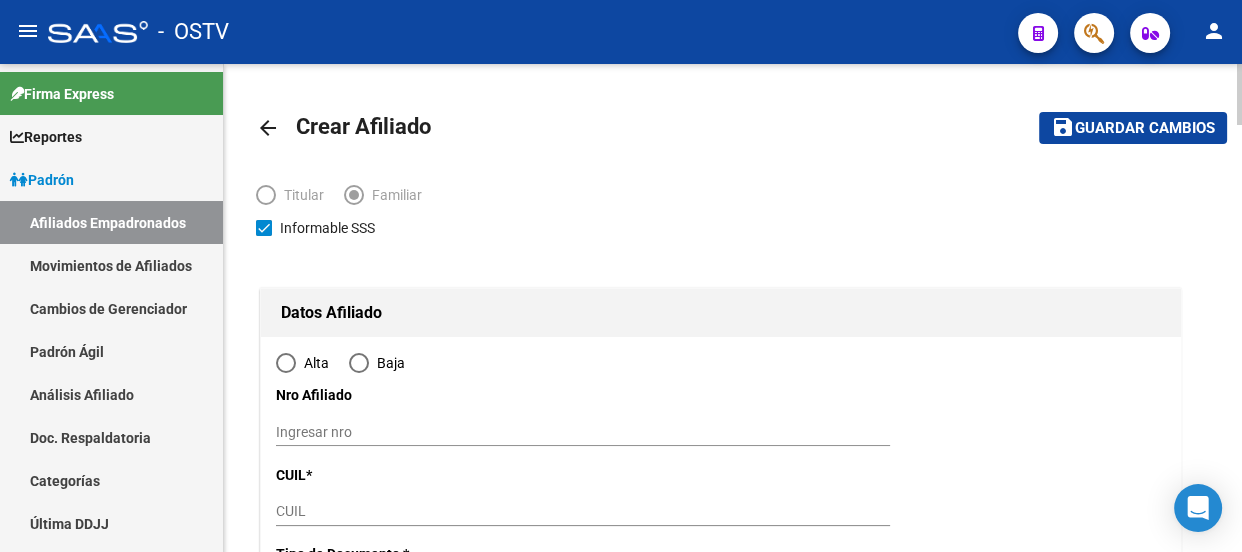 radio on "true" 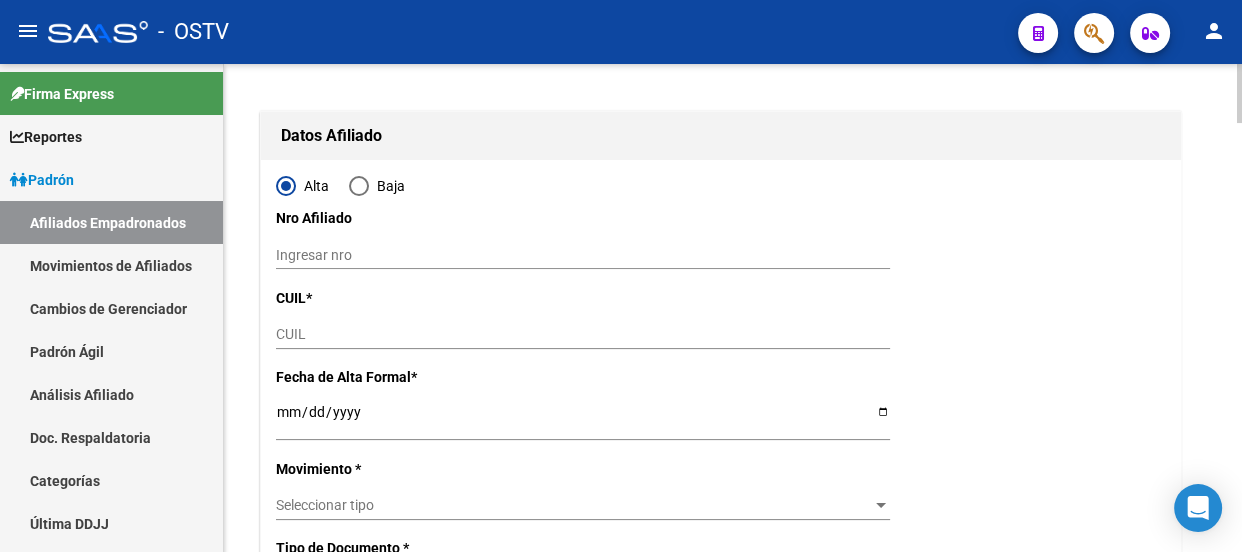 scroll, scrollTop: 181, scrollLeft: 0, axis: vertical 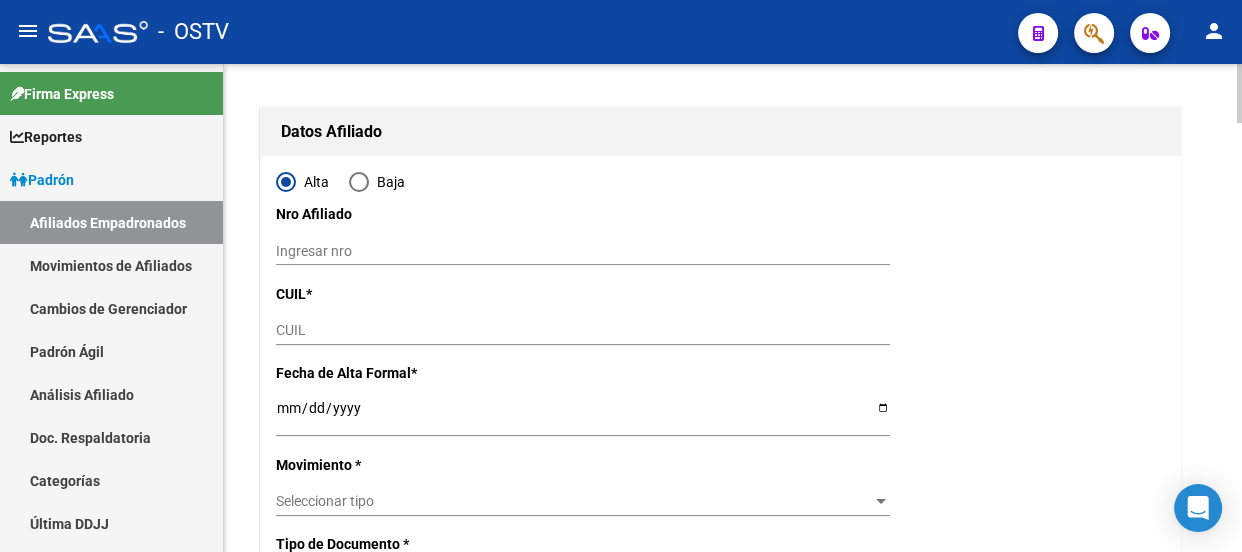 click on "CUIL" at bounding box center [583, 330] 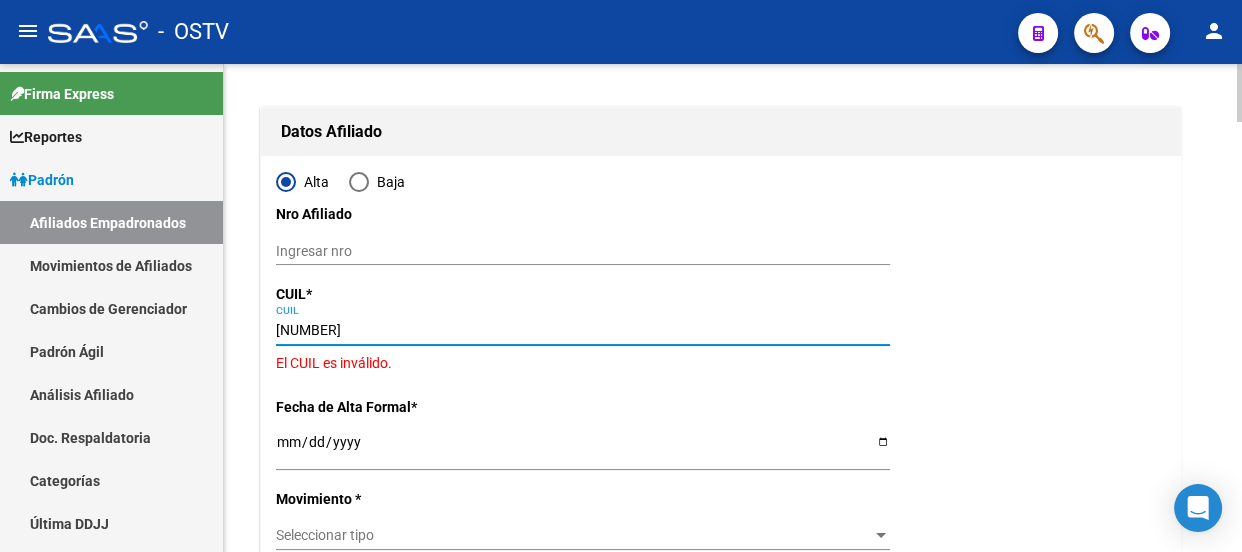 type on "[NUMBER]" 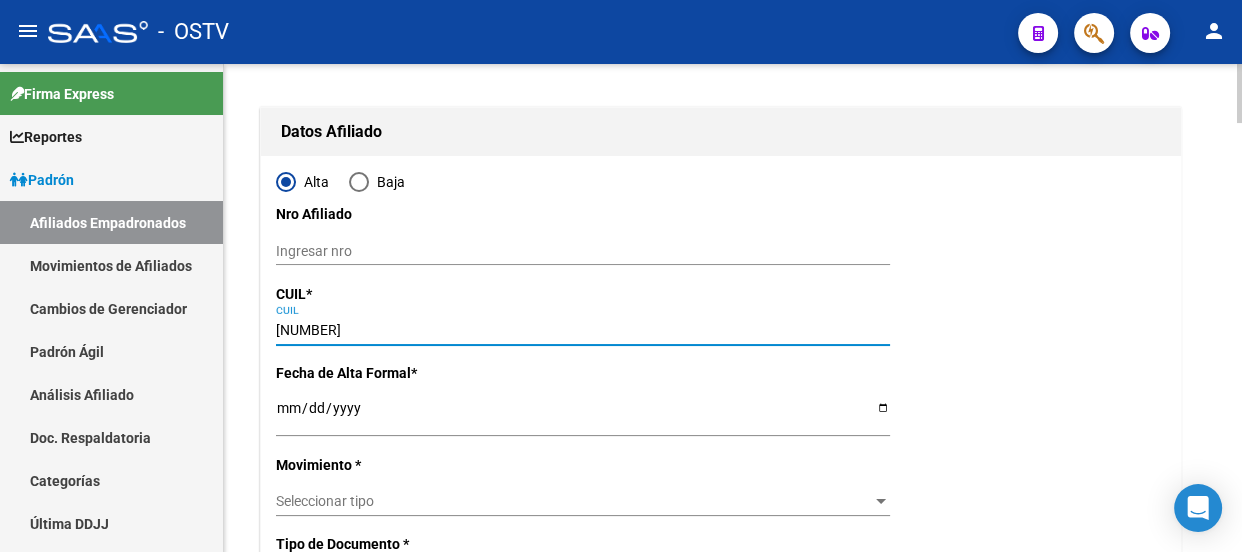 type on "[NUMBER]" 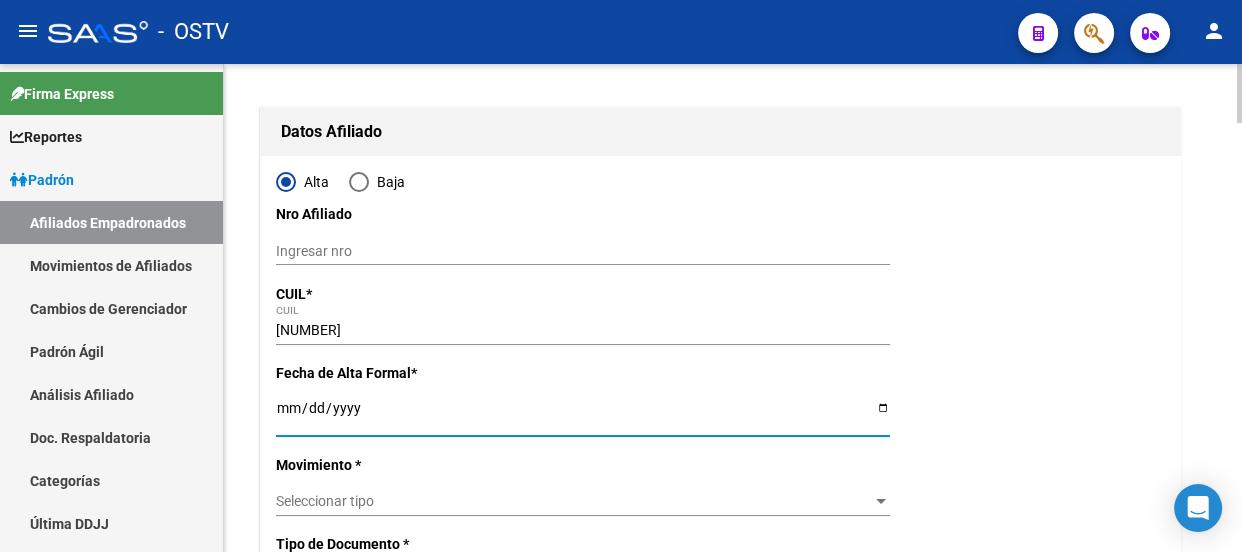 click on "Ingresar fecha" at bounding box center [583, 415] 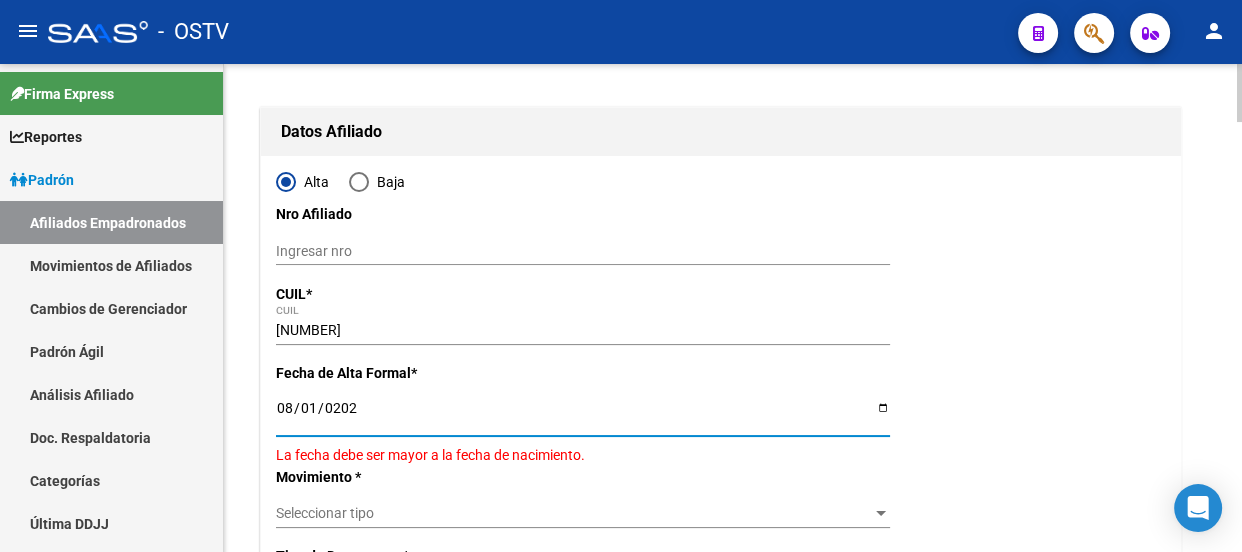 type on "2025-08-01" 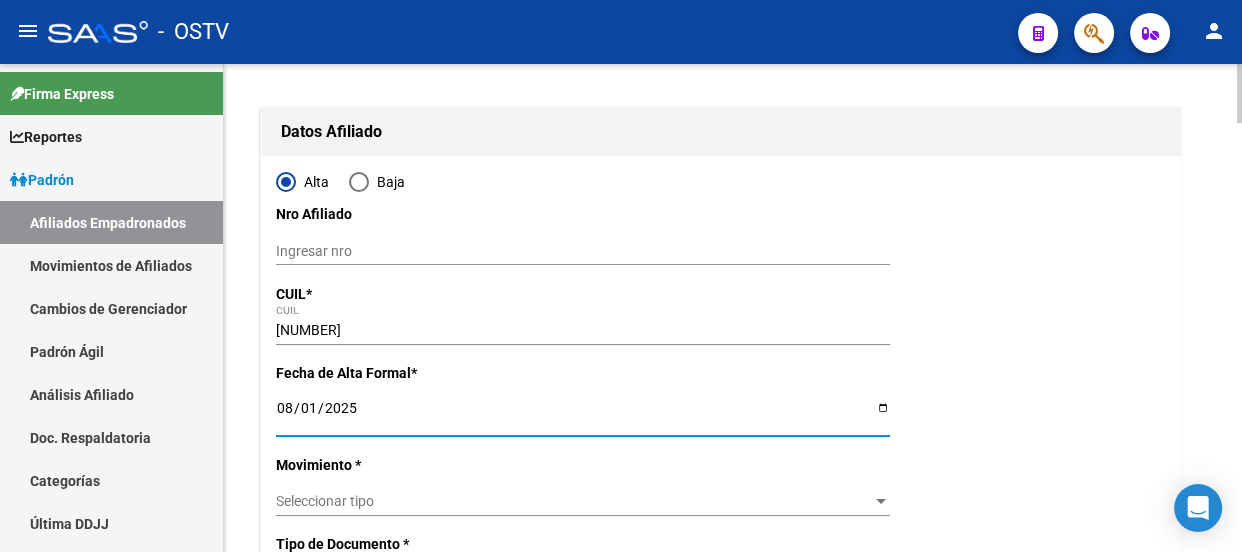 click on "Seleccionar tipo" at bounding box center (574, 501) 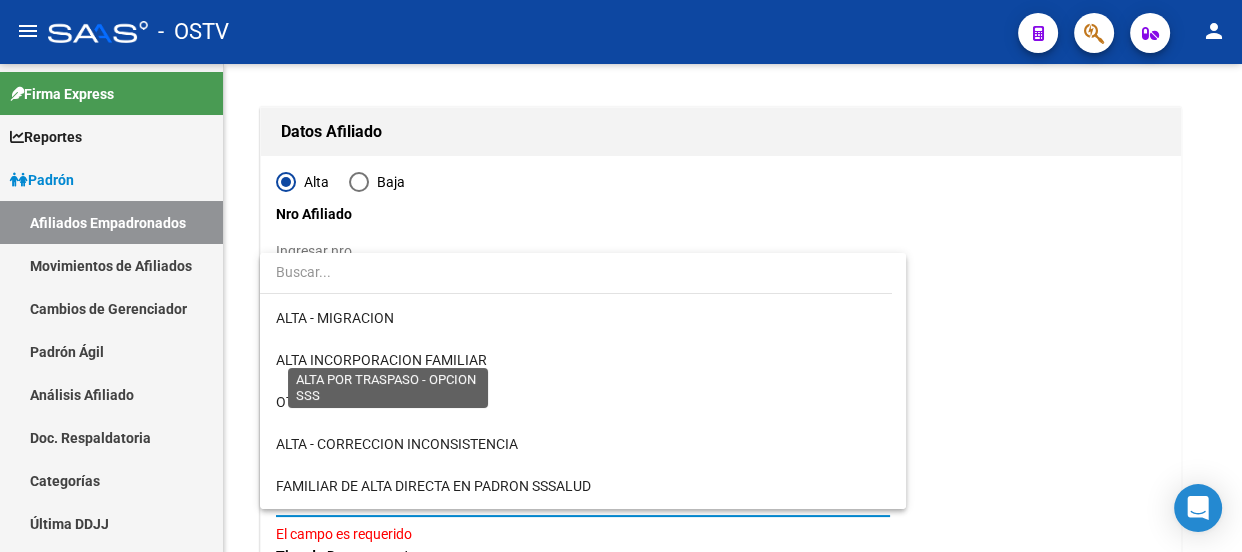 scroll, scrollTop: 272, scrollLeft: 0, axis: vertical 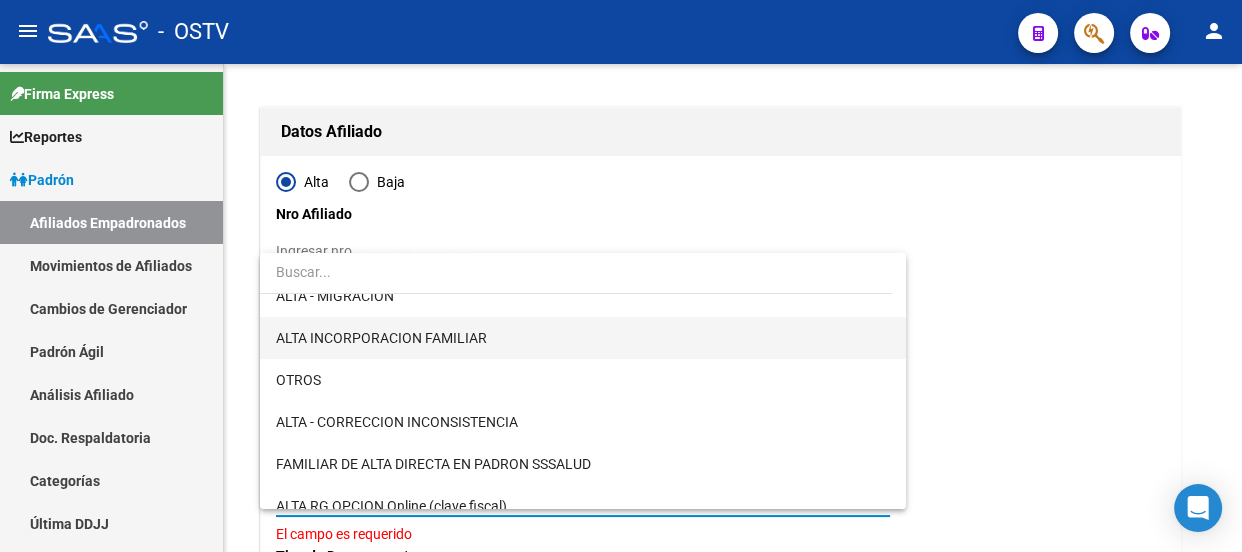 click on "ALTA INCORPORACION FAMILIAR" at bounding box center [583, 338] 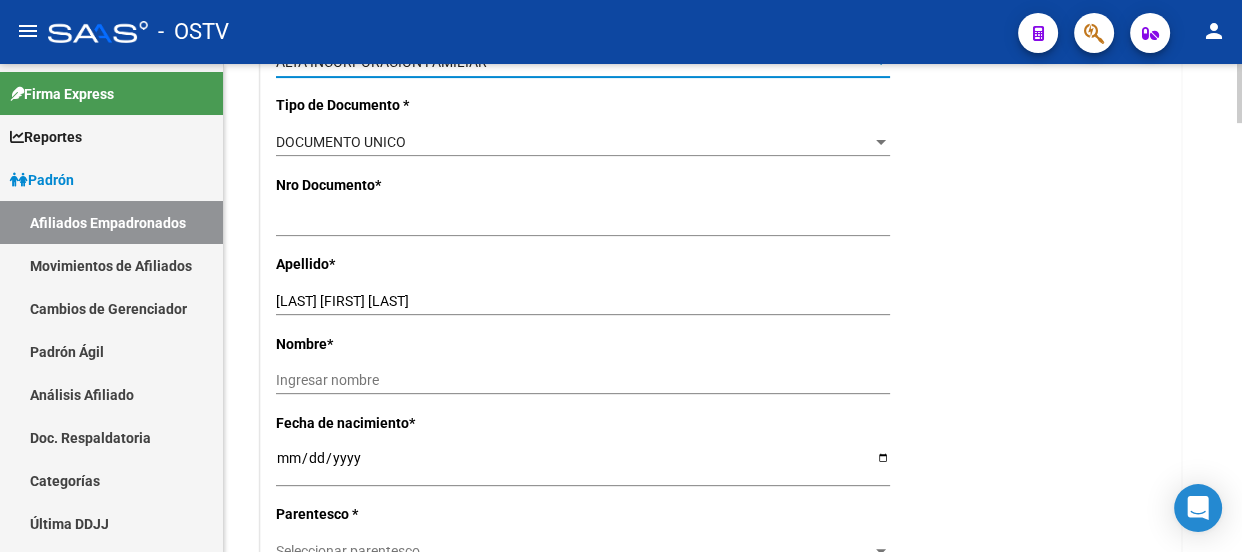 scroll, scrollTop: 727, scrollLeft: 0, axis: vertical 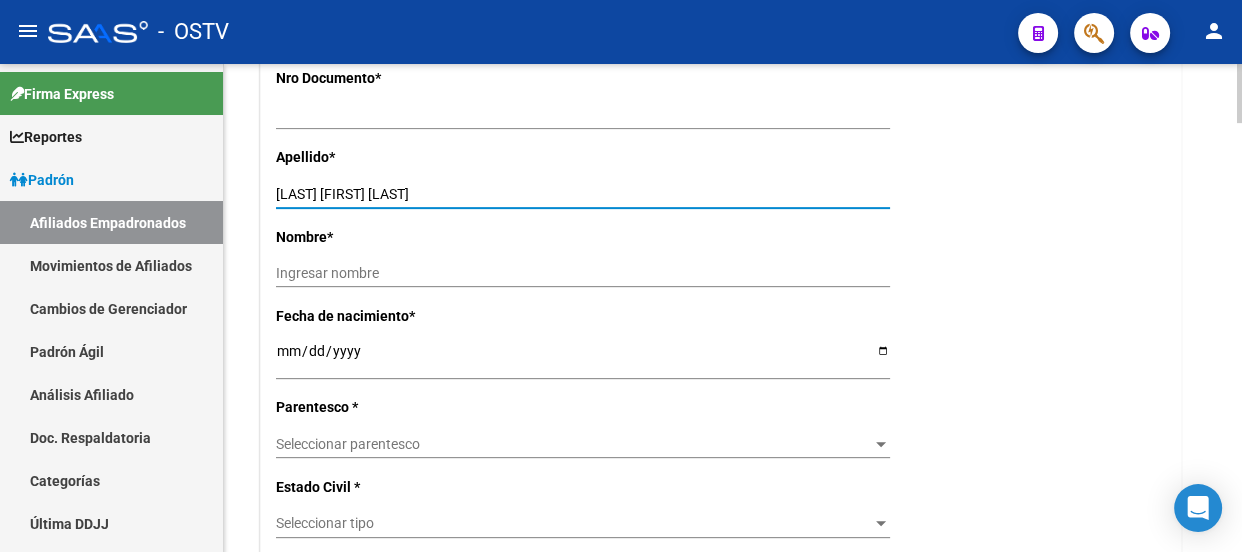drag, startPoint x: 335, startPoint y: 190, endPoint x: 488, endPoint y: 190, distance: 153 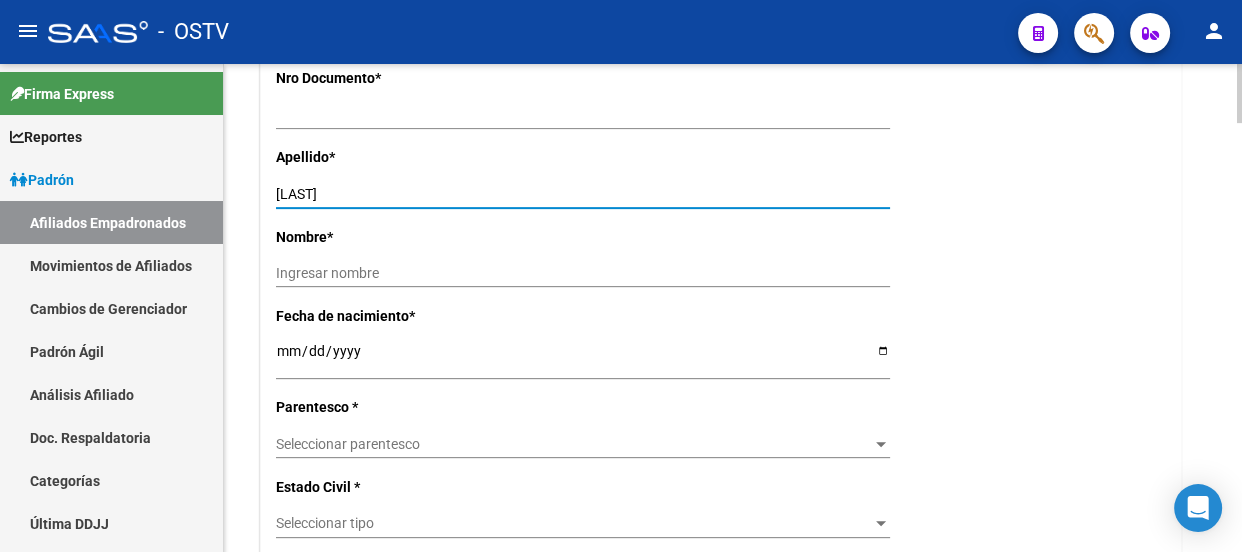 type on "[LAST]" 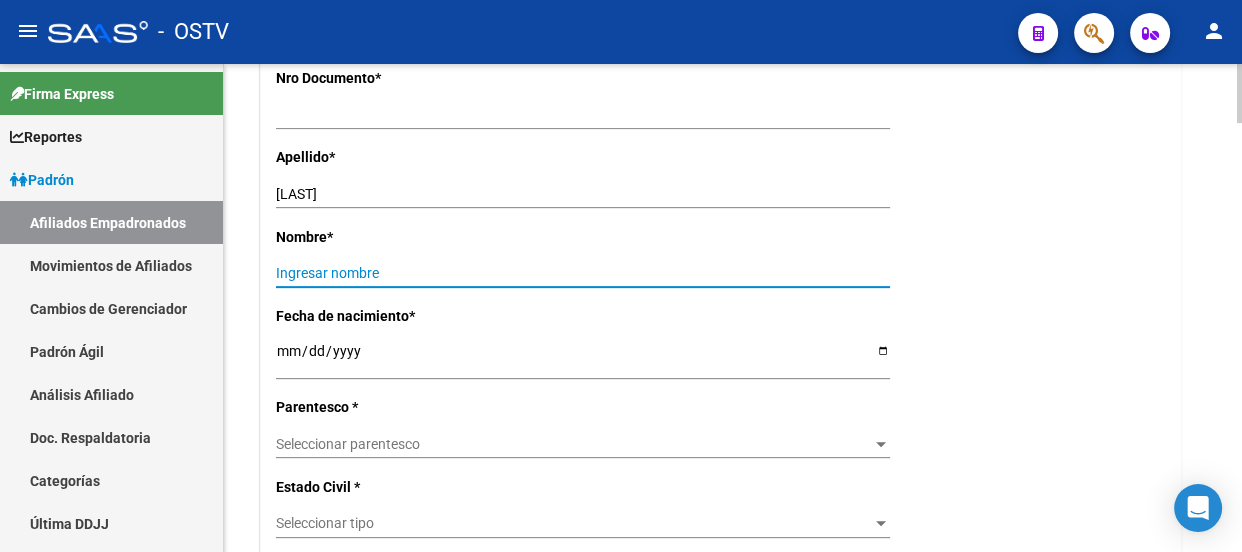 click on "Ingresar nombre" at bounding box center (583, 273) 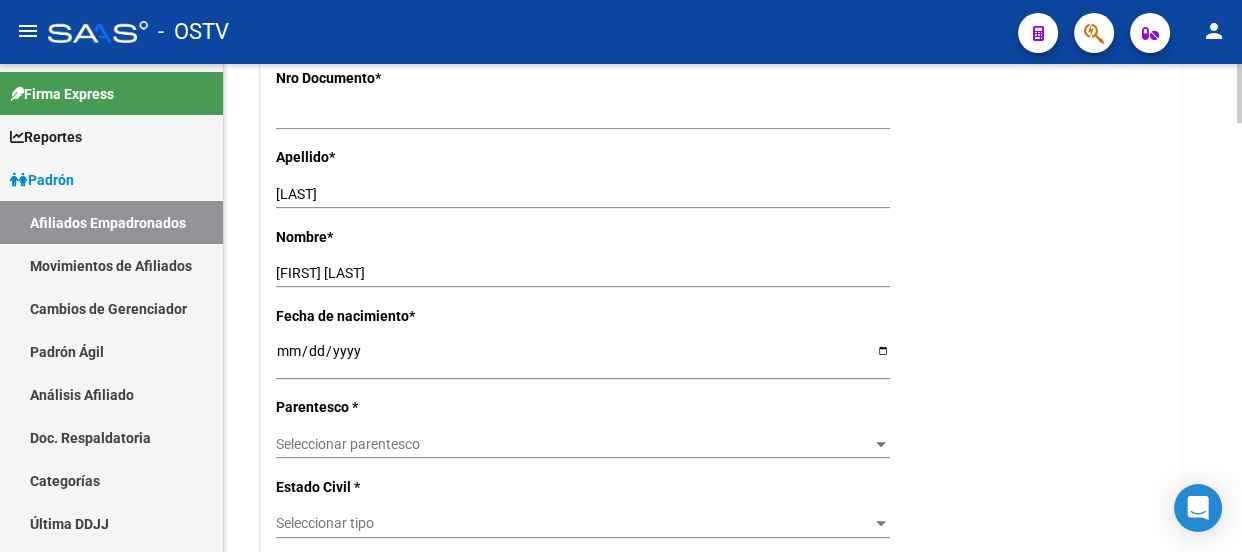 click on "Alta 	 Baja Nro Afiliado 	 Ingresar nro 	 CUIL 	 * 	 [NUMBER] CUIL 	 ARCA Padrón Fecha de Alta Formal 	 * 	 [DATE] Ingresar fecha 	 Movimiento 	 * 	 ALTA INCORPORACION FAMILIAR 	 Seleccionar tipo 	 Tipo de Documento 	 * 	 DOCUMENTO UNICO 	 Seleccionar tipo 	 Nro Documento 	 * 	 [NUMBER] 	 Ingresar nro 	 Apellido 	 * 	 [LAST] 	 Ingresar apellido 	 Nombre 	 * 	 [FIRST] [LAST] 	 Ingresar nombre 	 Fecha de nacimiento 	 * 	 [DATE] 	 Ingresar fecha 	 Parentesco 	 * 	 Seleccionar parentesco 	 Seleccionar parentesco 	 Estado Civil 	 * 	 Seleccionar tipo 	 Seleccionar tipo 	 Sexo 	 * 	 Masculino 	 Seleccionar sexo 	 Nacionalidad 	 * 	 ARGENTINA 	 Seleccionar tipo 	 Discapacitado 	 * 	 No discapacitado 	 Seleccionar tipo 	 Vencimiento Certificado Estudio 	 	 Ingresar fecha 	 Tipo domicilio 	 * 	 Domicilio Completo 	 Seleccionar tipo domicilio 	 Provincia 	 * 	 [STATE] 	 Seleccionar provincia 	 Localidad 	 * 	 [CITY] 	 Ingresar el nombre 	 Codigo Postal 	 * 	 [POSTAL_CODE] 	 Ingresar el codigo 	 Calle 	 * 	 [LAST] 	 Ingresar calle 	 Numero 	 * 	 [NUMBER] 	 Ingresar nro 	 Piso 	 	 Ingresar piso" 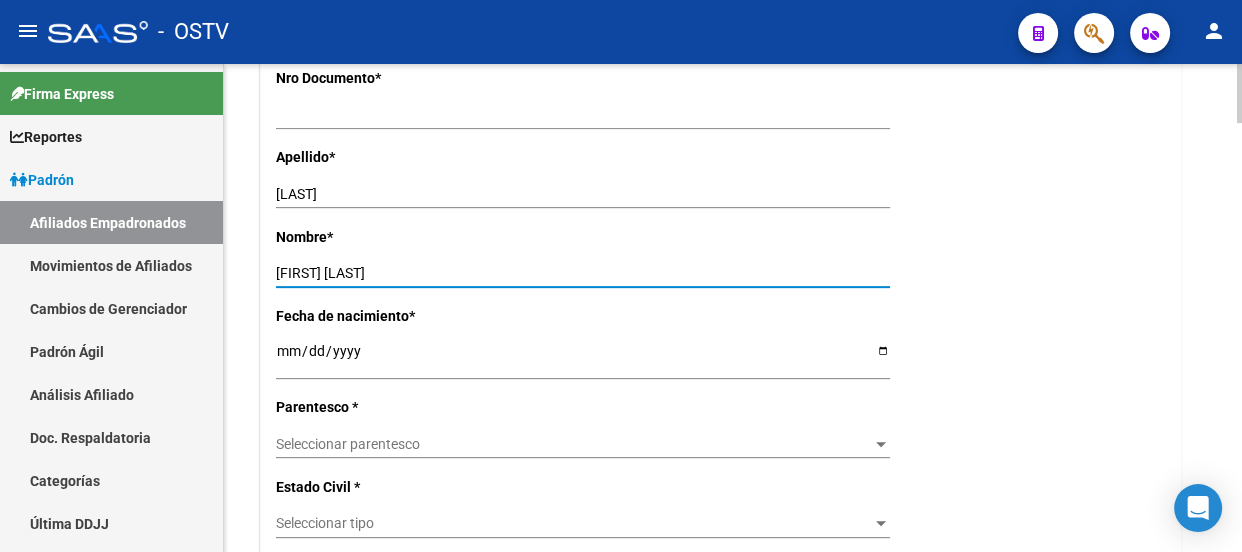 click on "[FIRST] [LAST]" at bounding box center [583, 273] 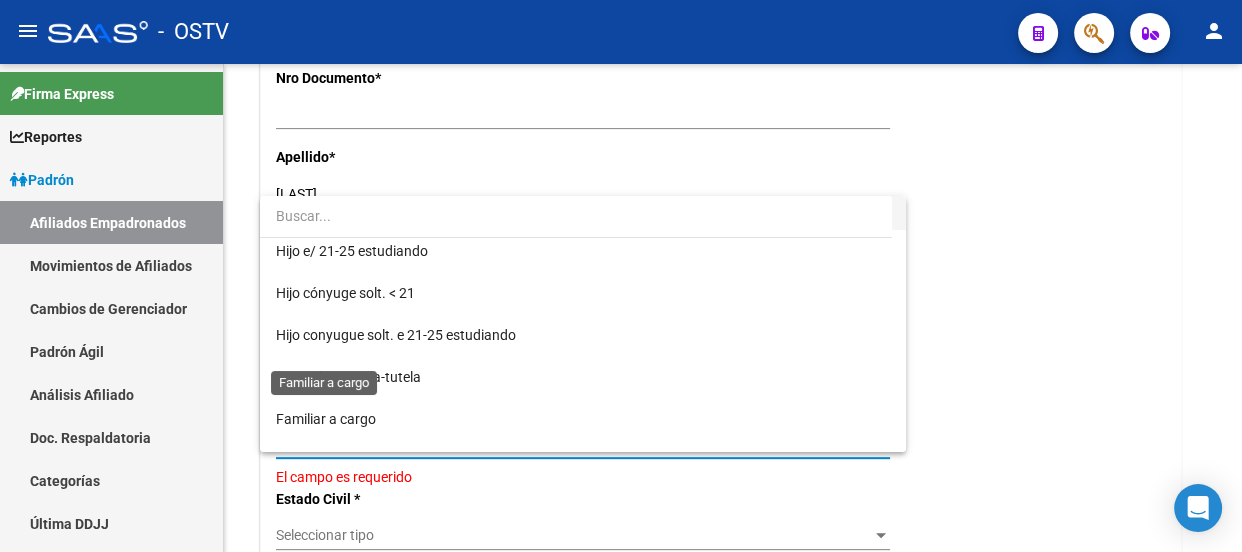 scroll, scrollTop: 0, scrollLeft: 0, axis: both 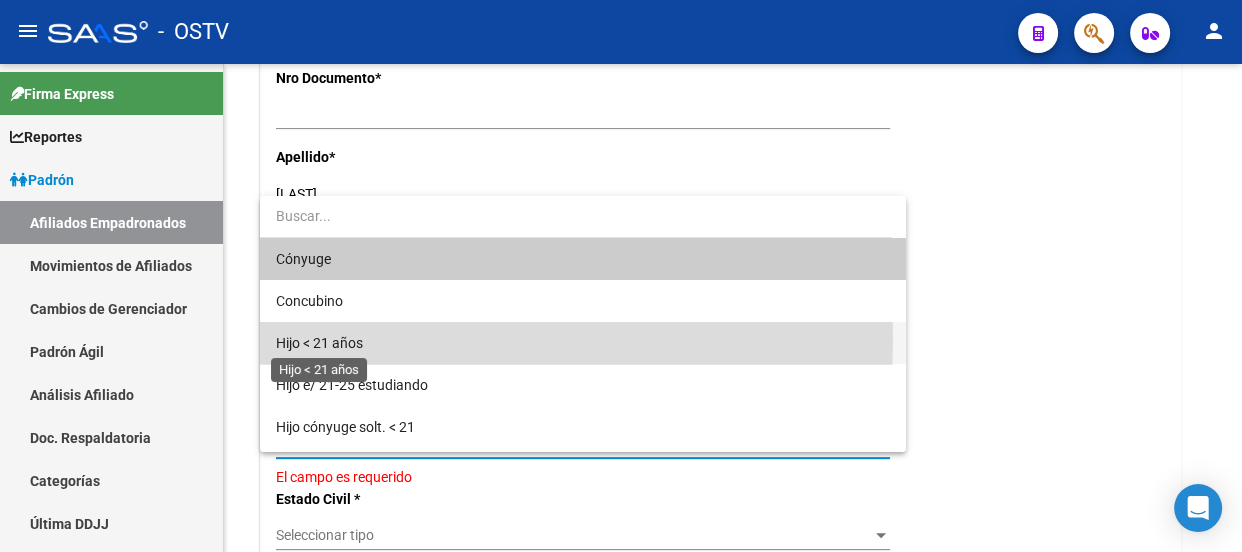 click on "Hijo < 21 años" at bounding box center [319, 343] 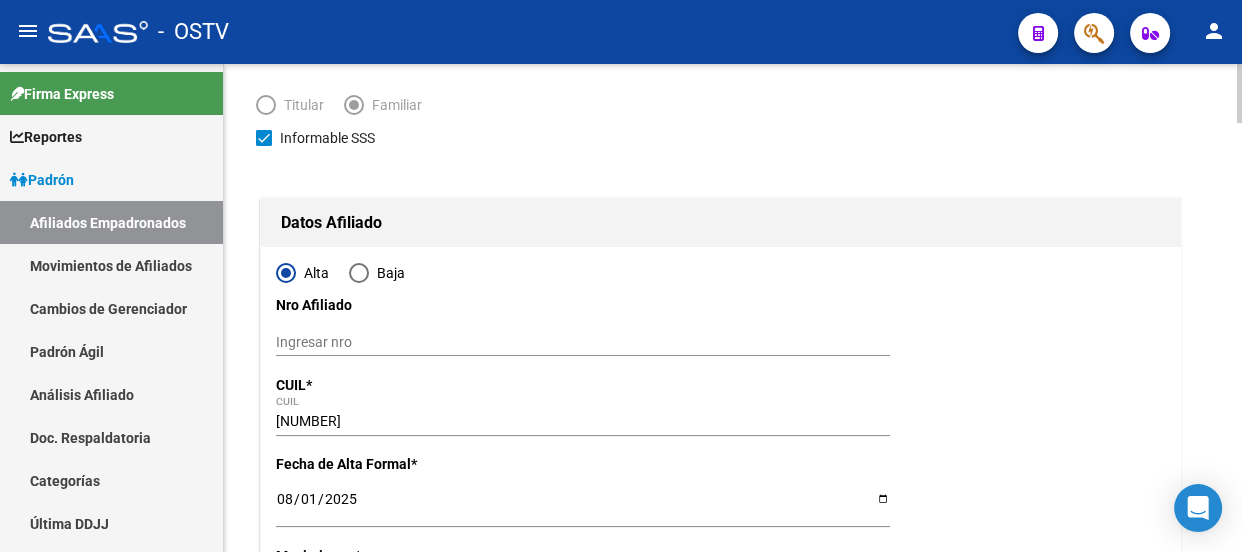 scroll, scrollTop: 0, scrollLeft: 0, axis: both 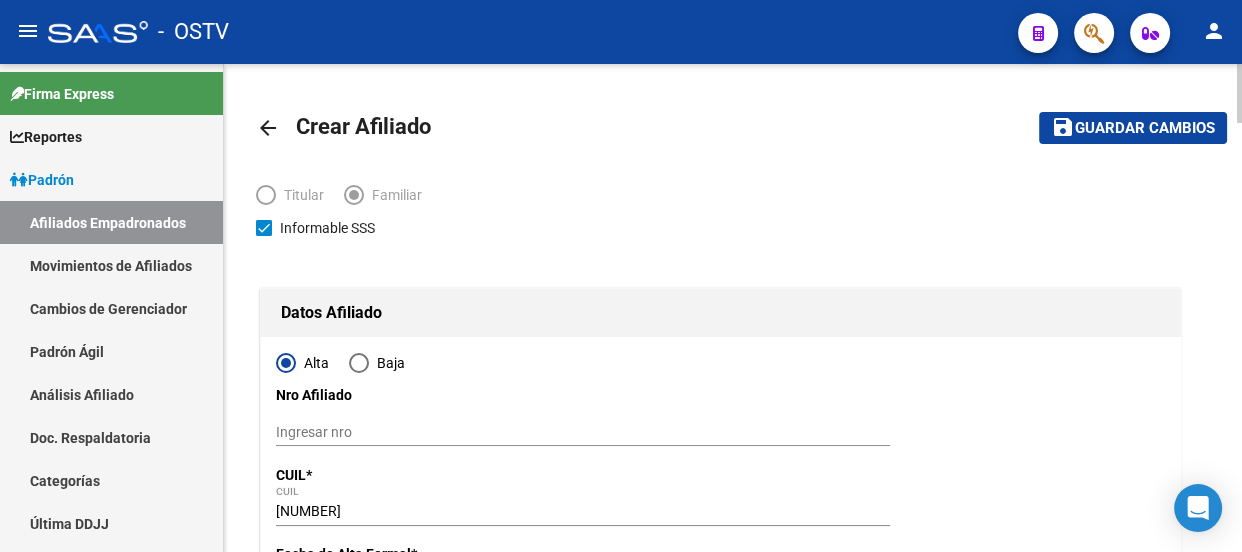 click on "Guardar cambios" 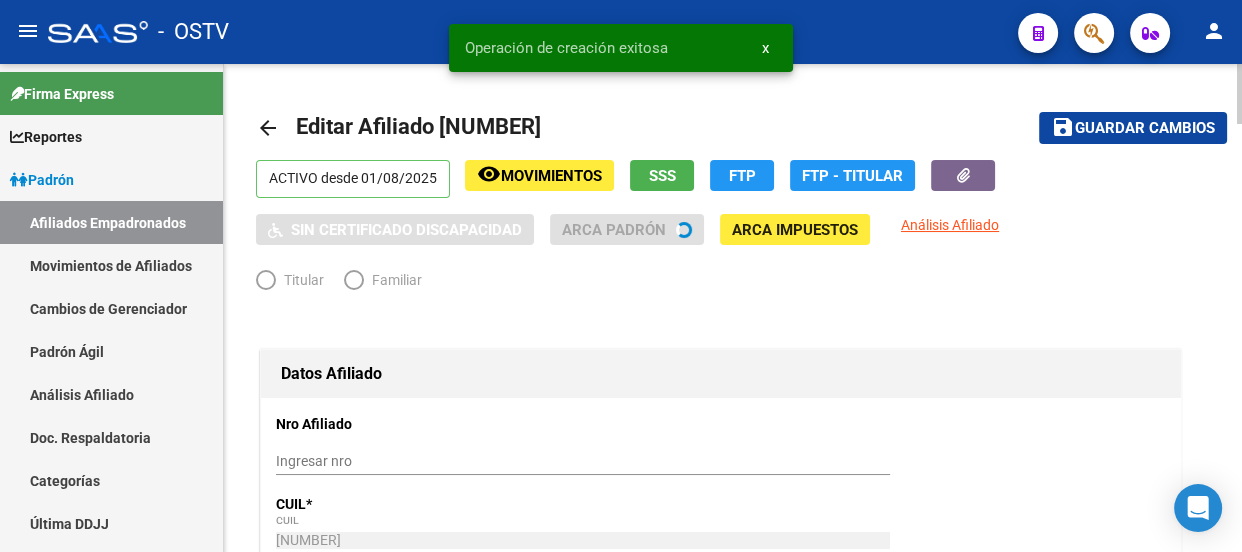 radio on "true" 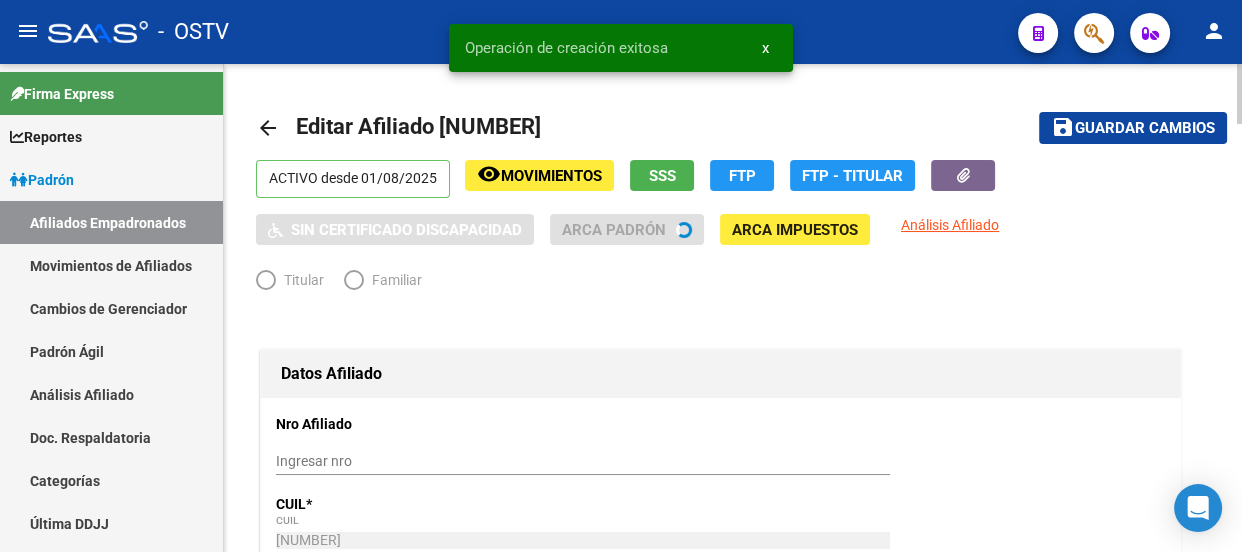 type on "30-50101845-3" 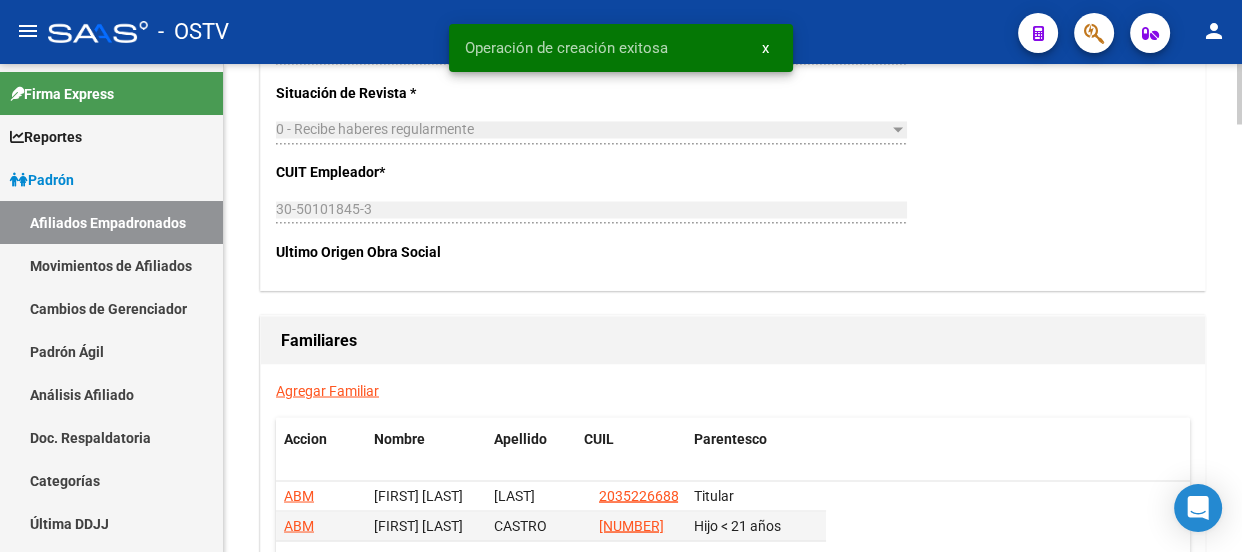 scroll, scrollTop: 3140, scrollLeft: 0, axis: vertical 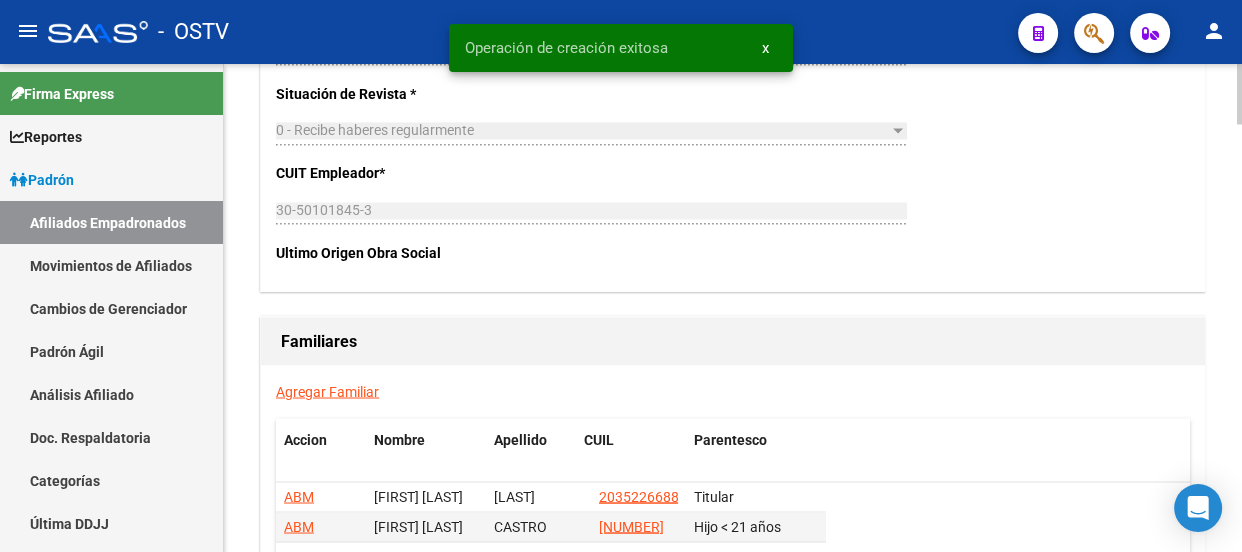 click on "Agregar Familiar" 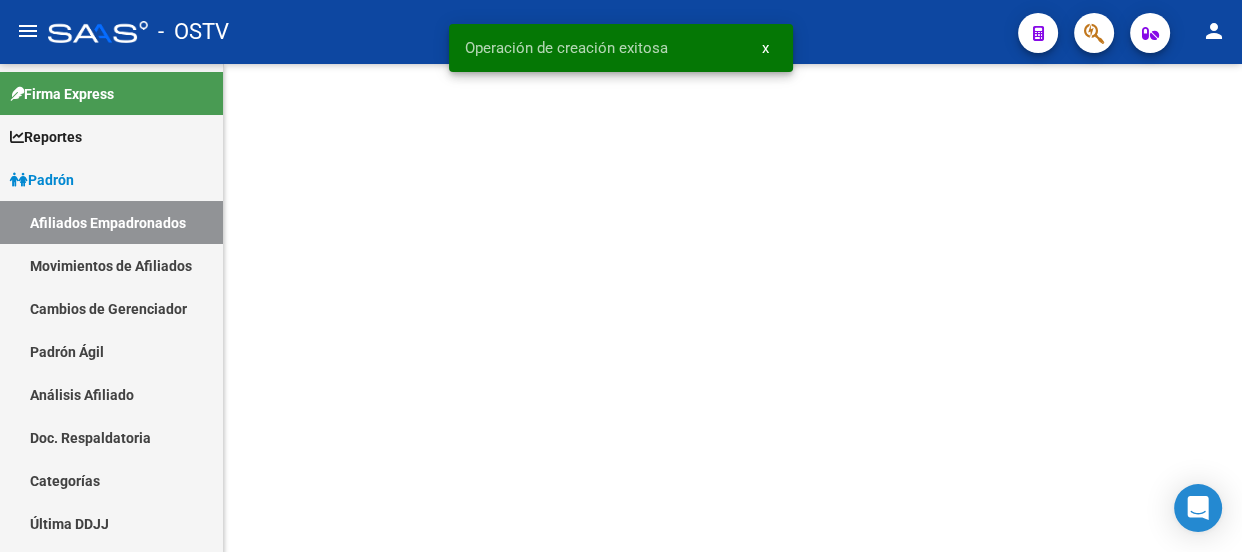 scroll, scrollTop: 0, scrollLeft: 0, axis: both 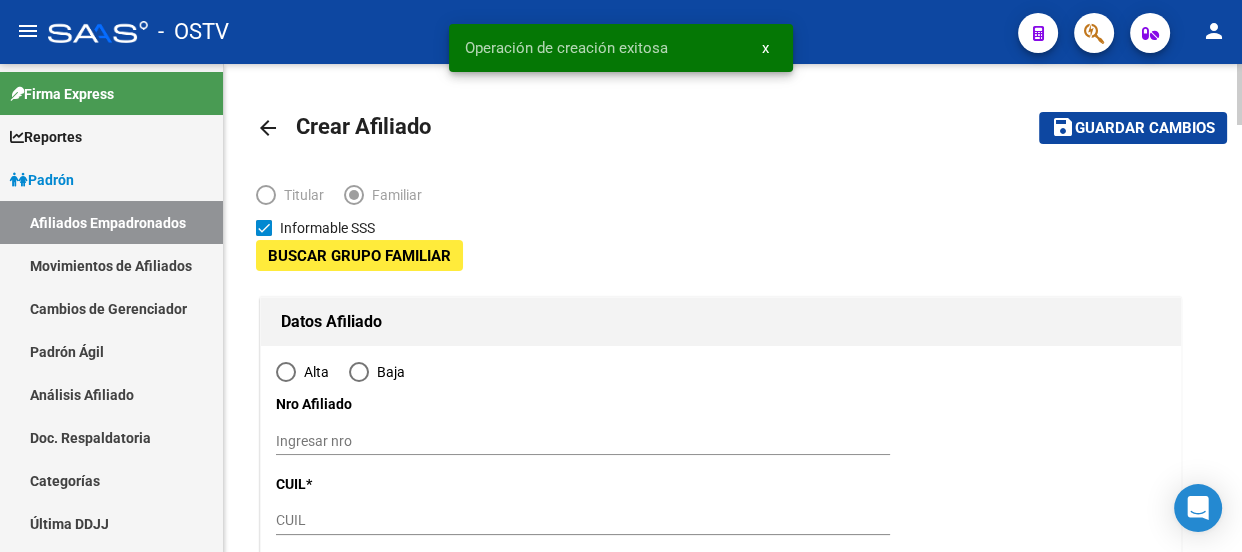 type on "30-50101845-3" 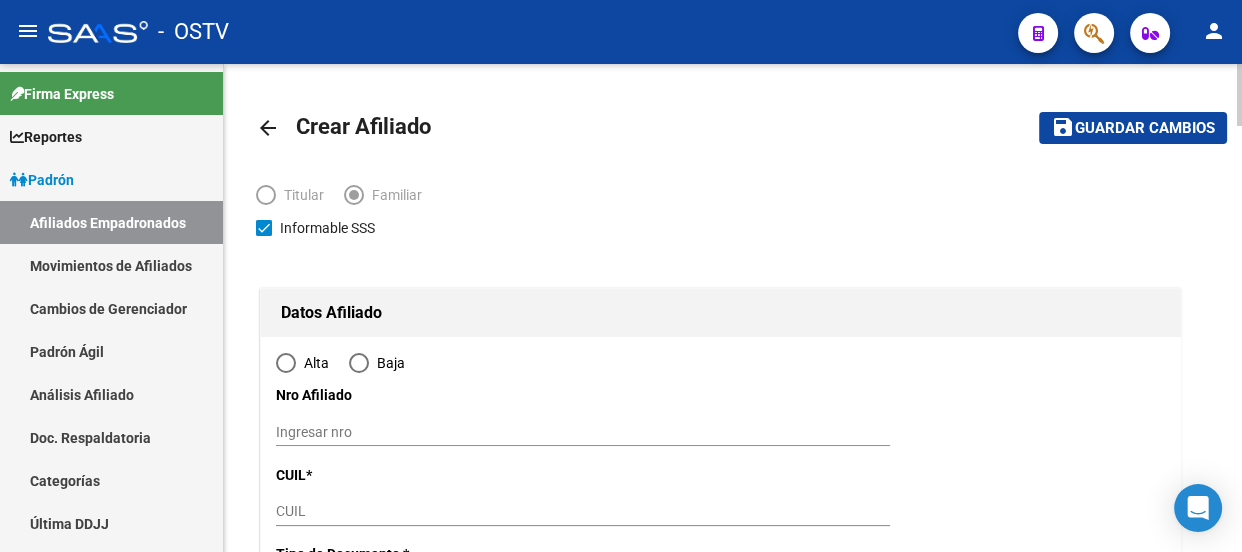 type on "[LAST]" 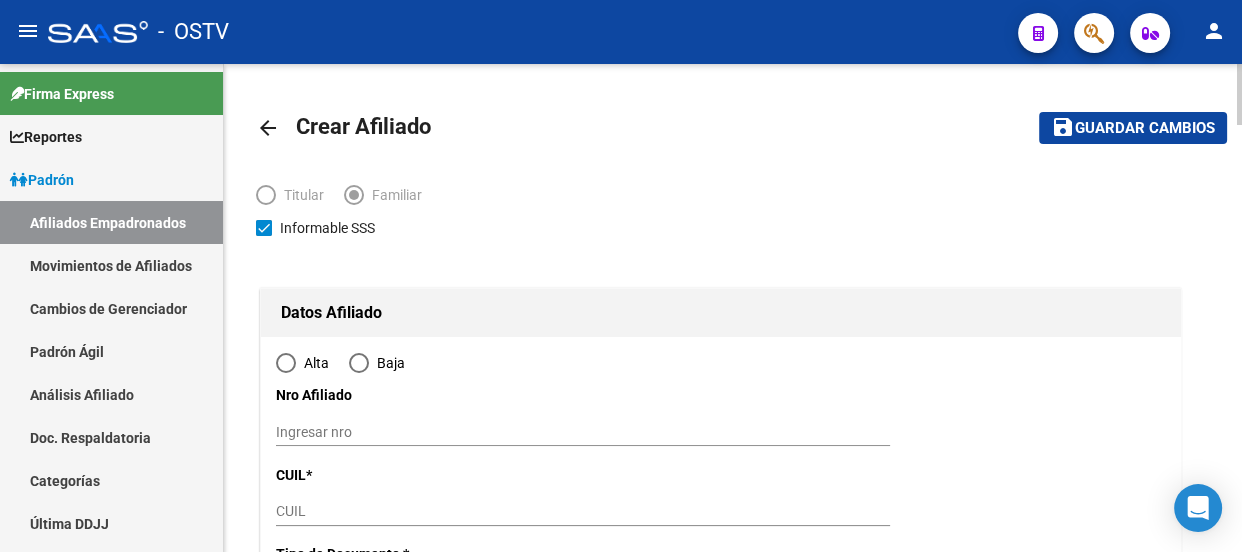 radio on "true" 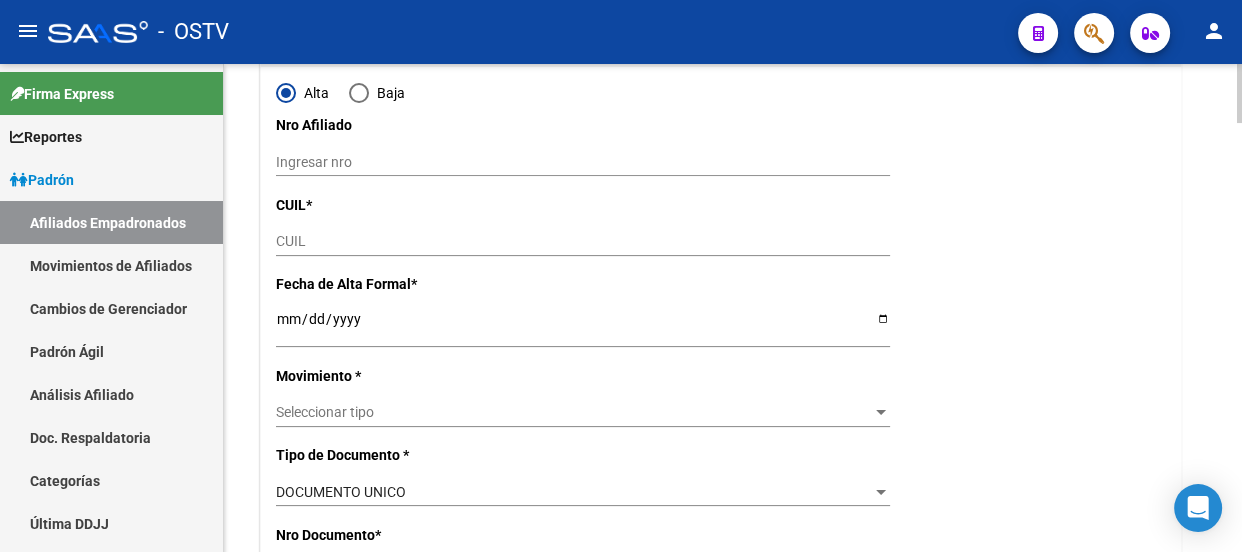 scroll, scrollTop: 272, scrollLeft: 0, axis: vertical 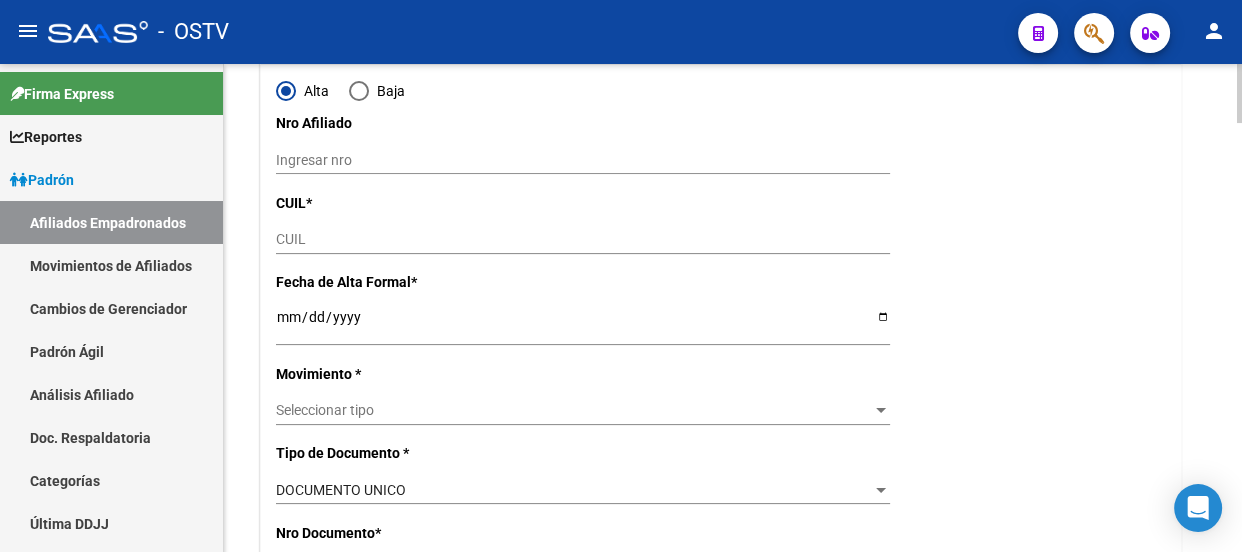 type on "30-50101845-3" 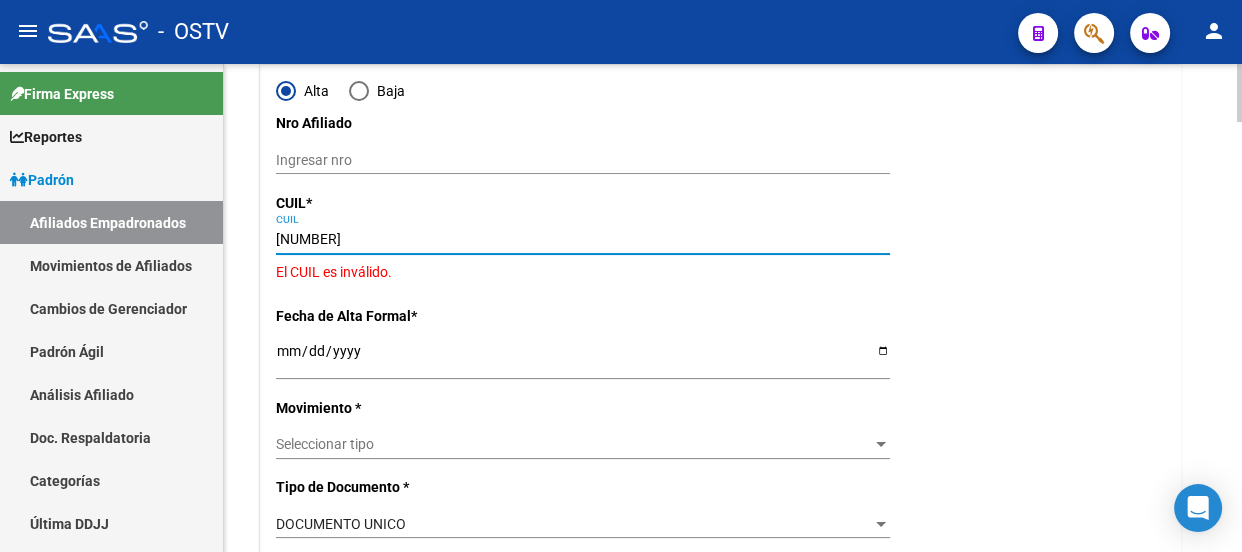 type on "[NUMBER]" 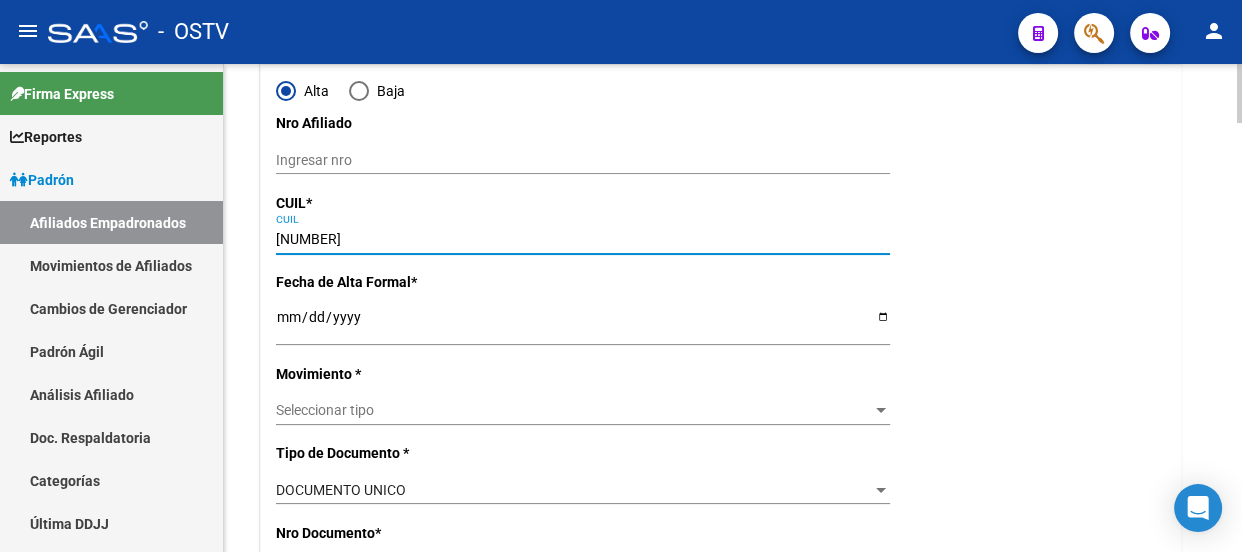 type on "[NUMBER]" 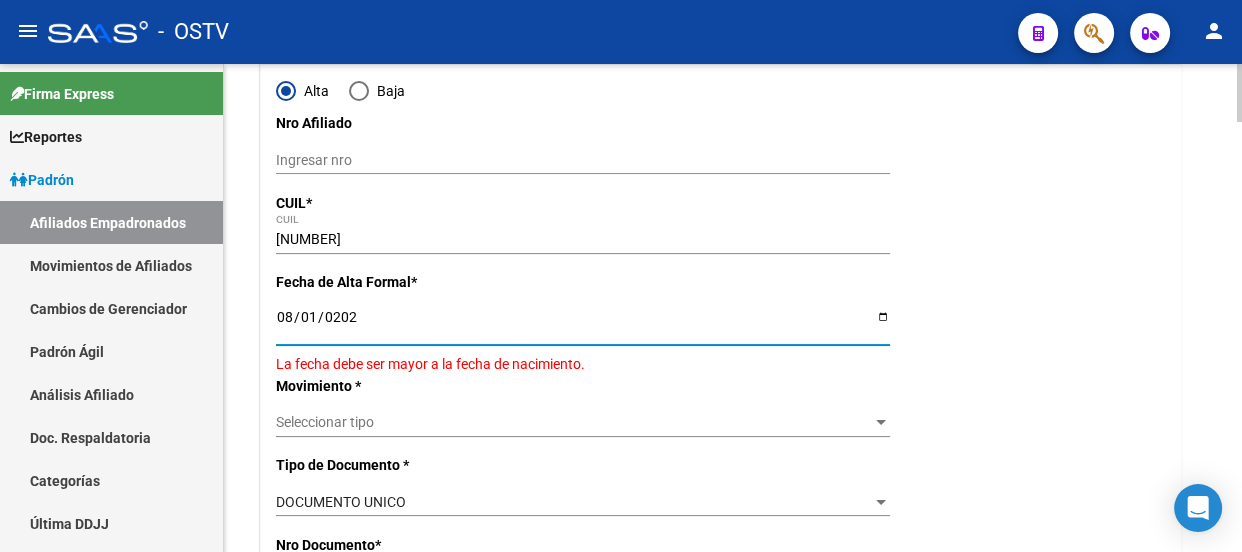 type on "2025-08-01" 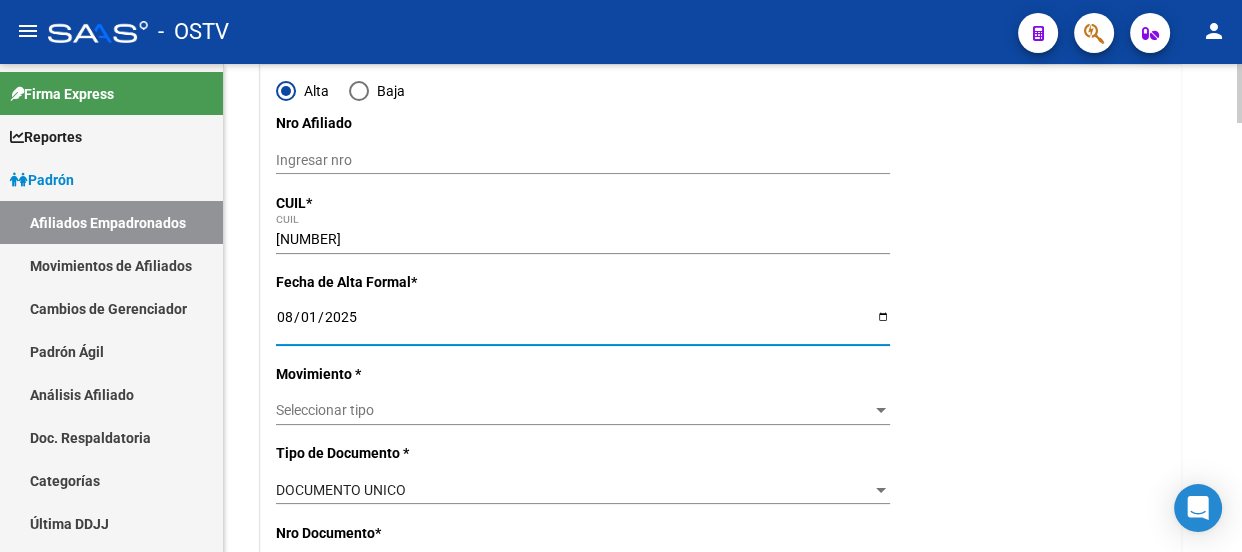 click on "Seleccionar tipo" at bounding box center (574, 410) 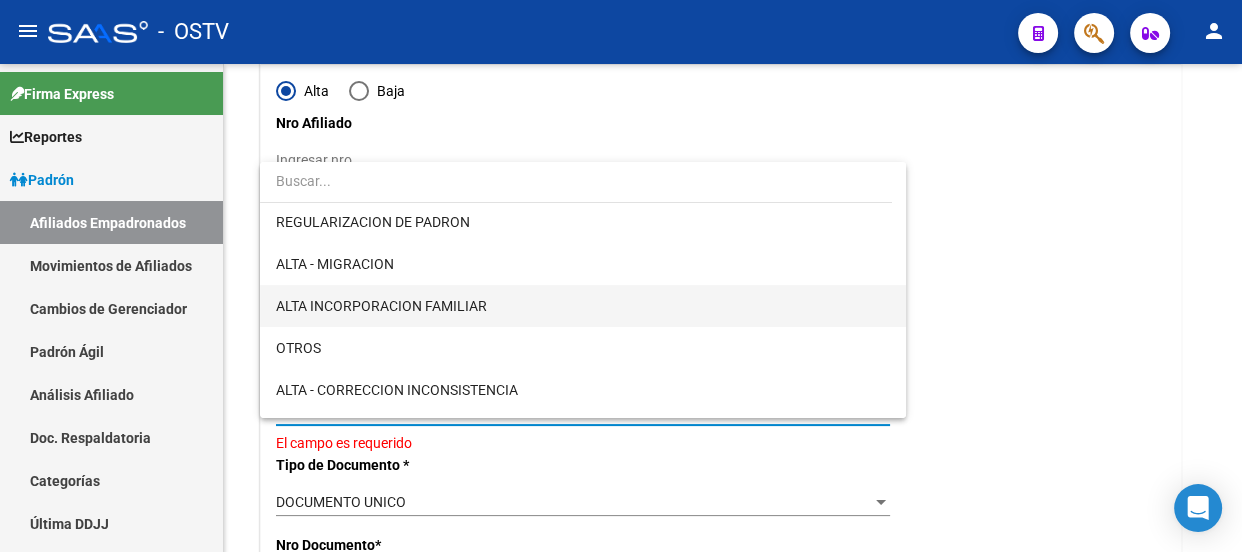 scroll, scrollTop: 181, scrollLeft: 0, axis: vertical 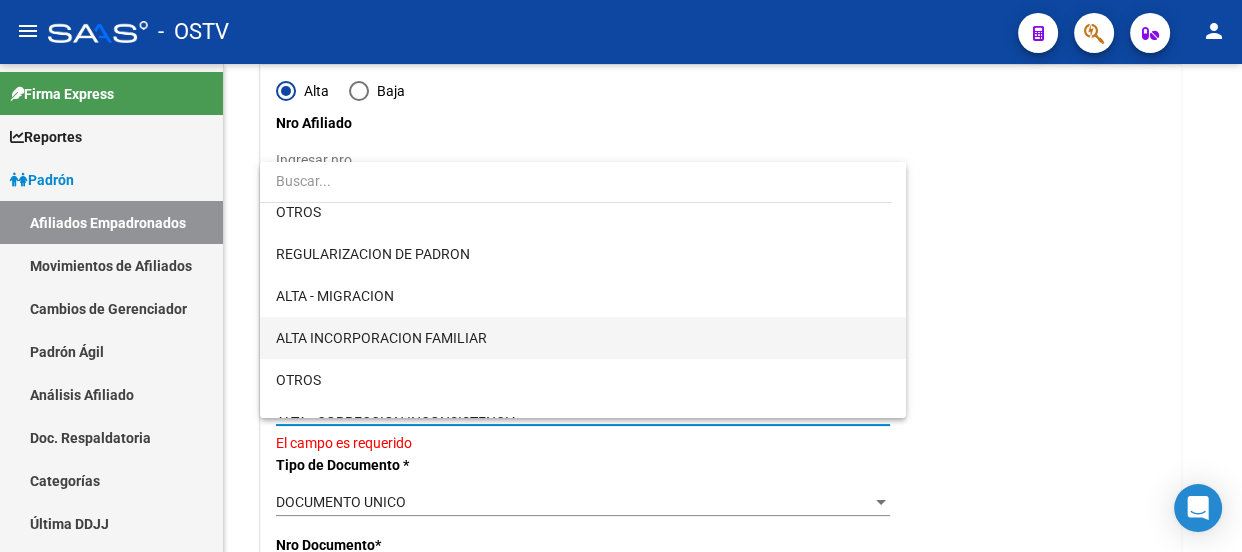 click on "ALTA INCORPORACION FAMILIAR" at bounding box center (381, 338) 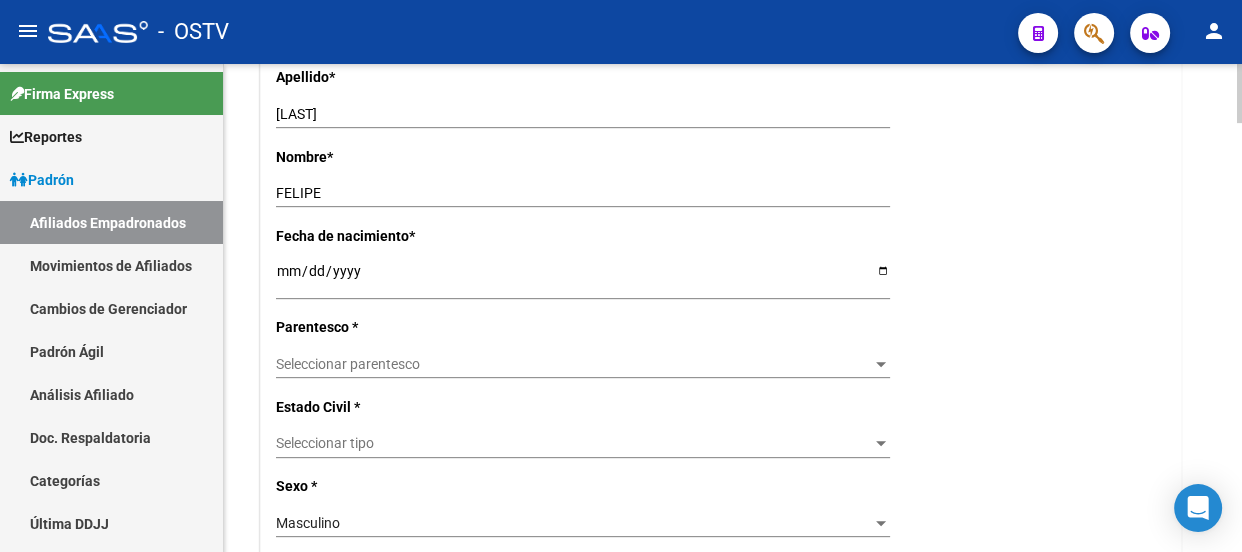 scroll, scrollTop: 909, scrollLeft: 0, axis: vertical 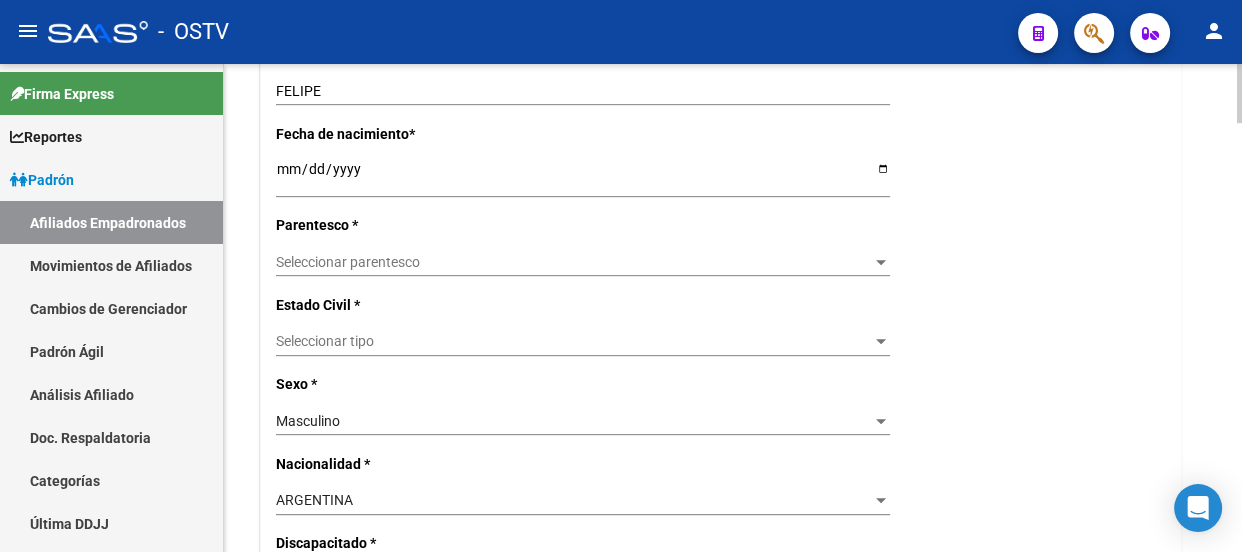 click on "Seleccionar parentesco" at bounding box center (574, 262) 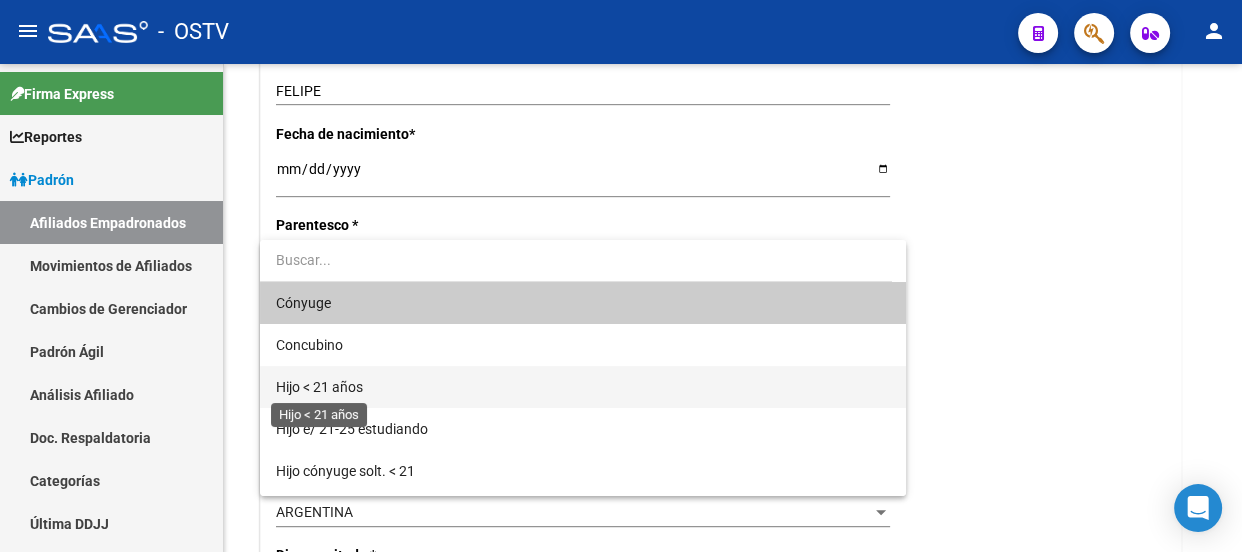 click on "Hijo < 21 años" at bounding box center [319, 387] 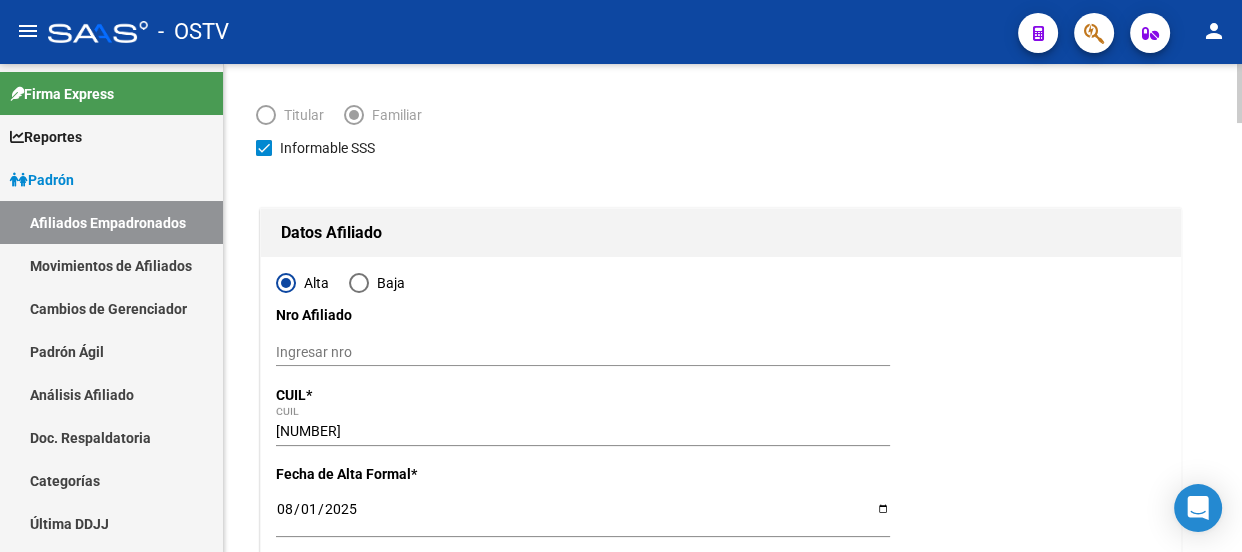 scroll, scrollTop: 0, scrollLeft: 0, axis: both 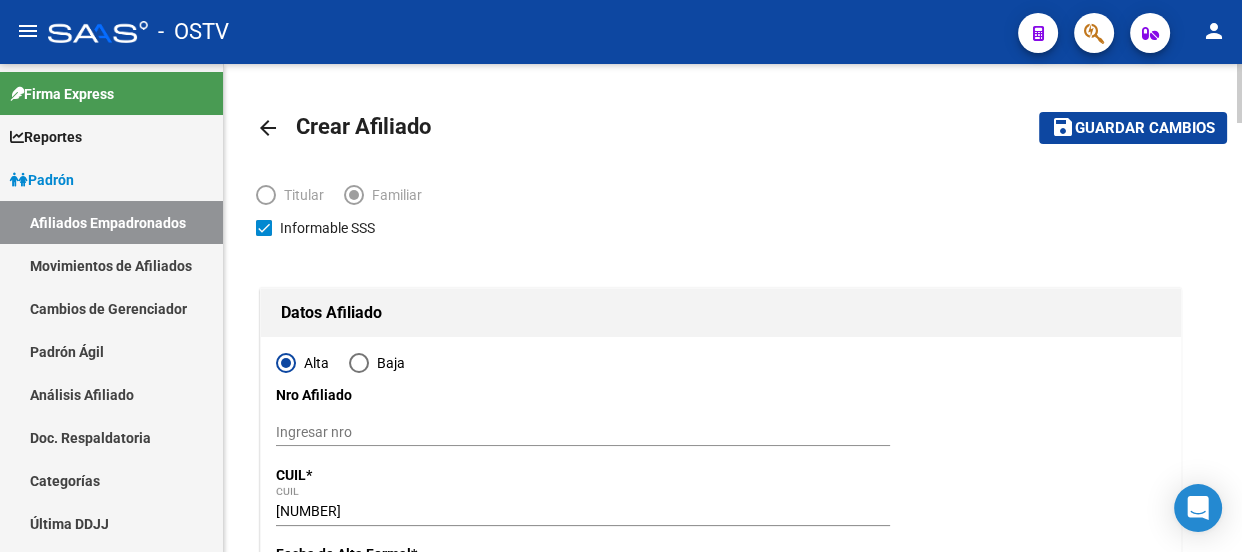 click on "Guardar cambios" 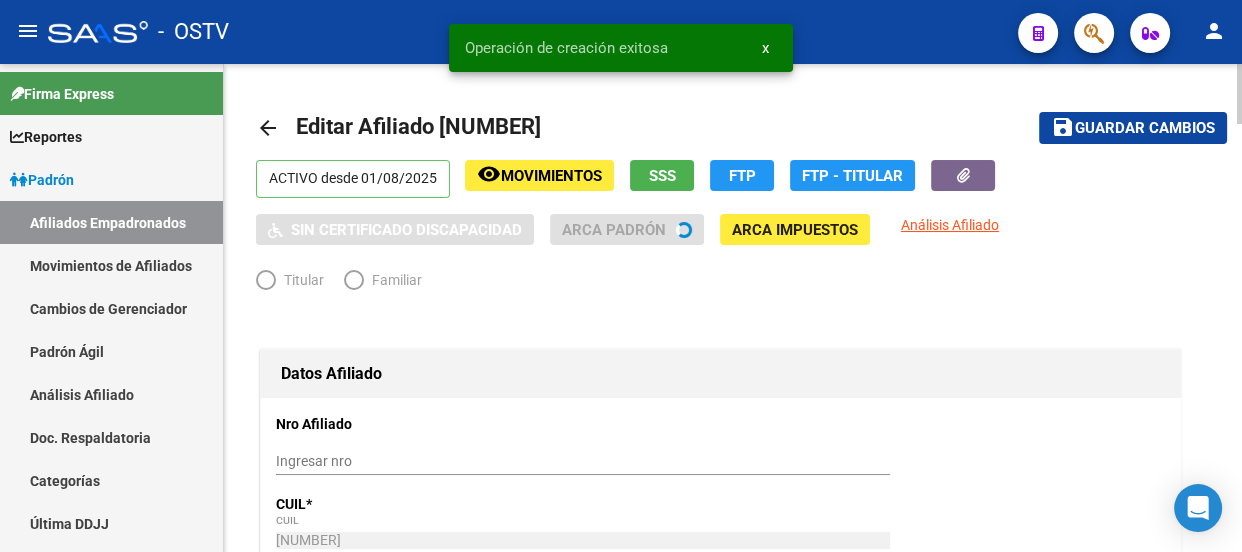 radio on "true" 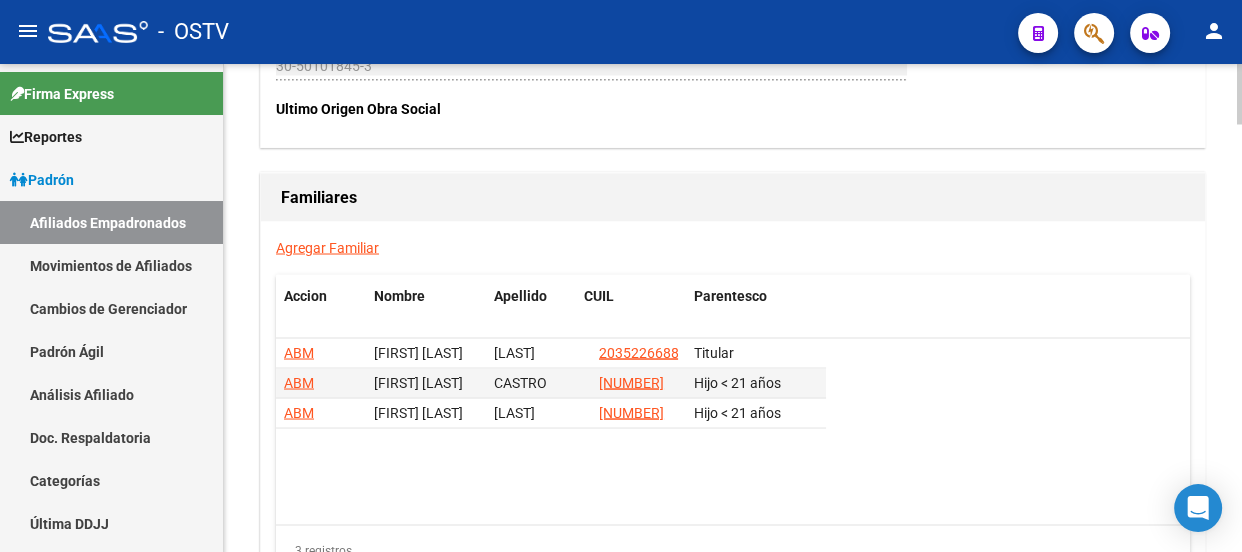 scroll, scrollTop: 3272, scrollLeft: 0, axis: vertical 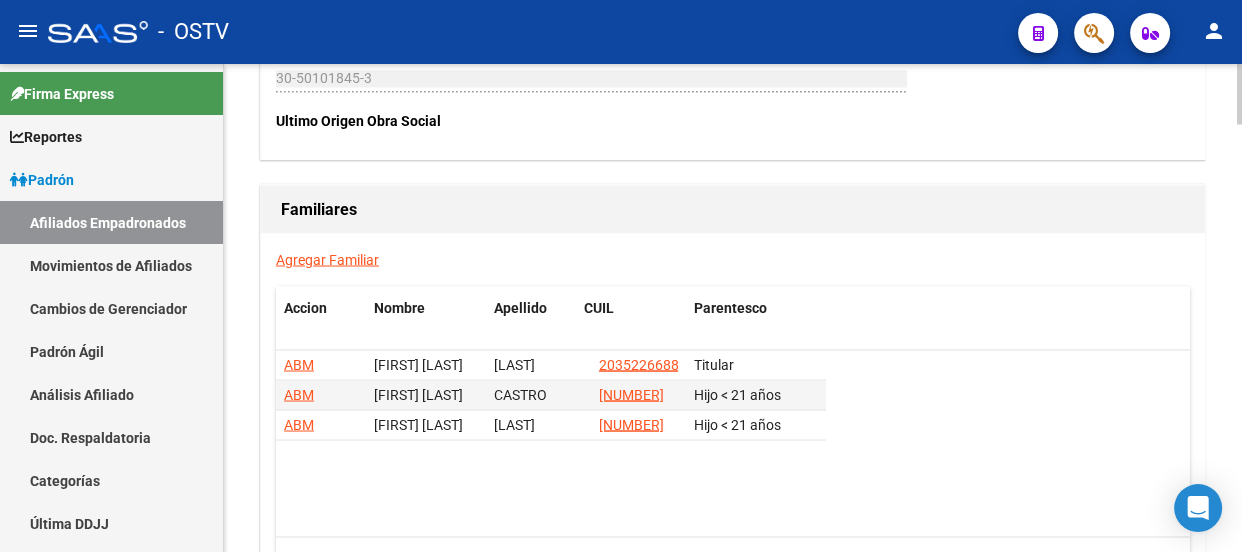 click on "Agregar Familiar" 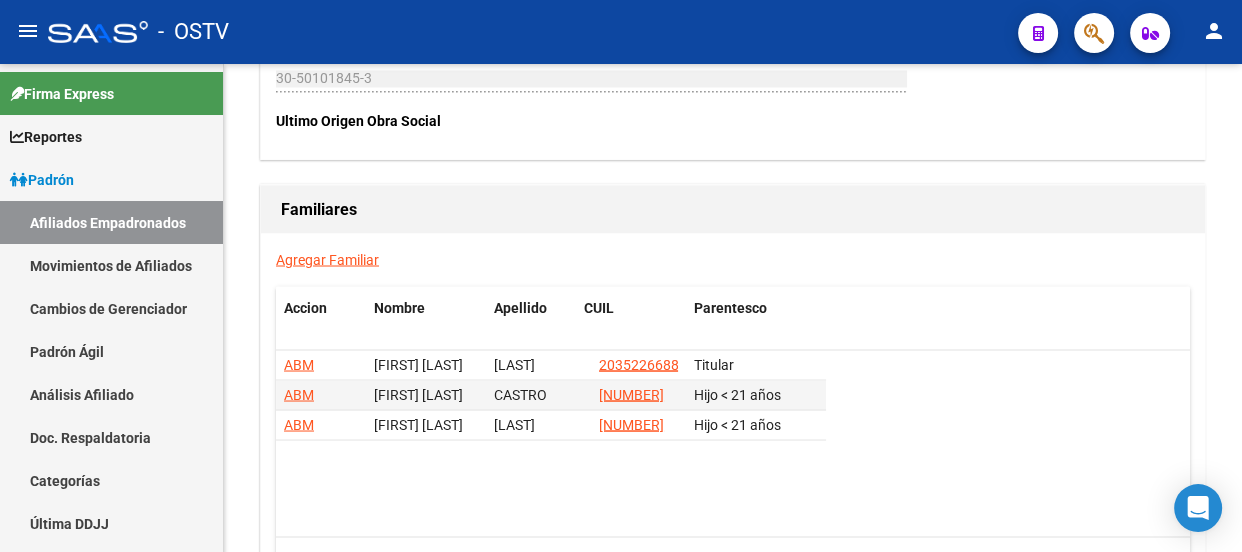 scroll, scrollTop: 0, scrollLeft: 0, axis: both 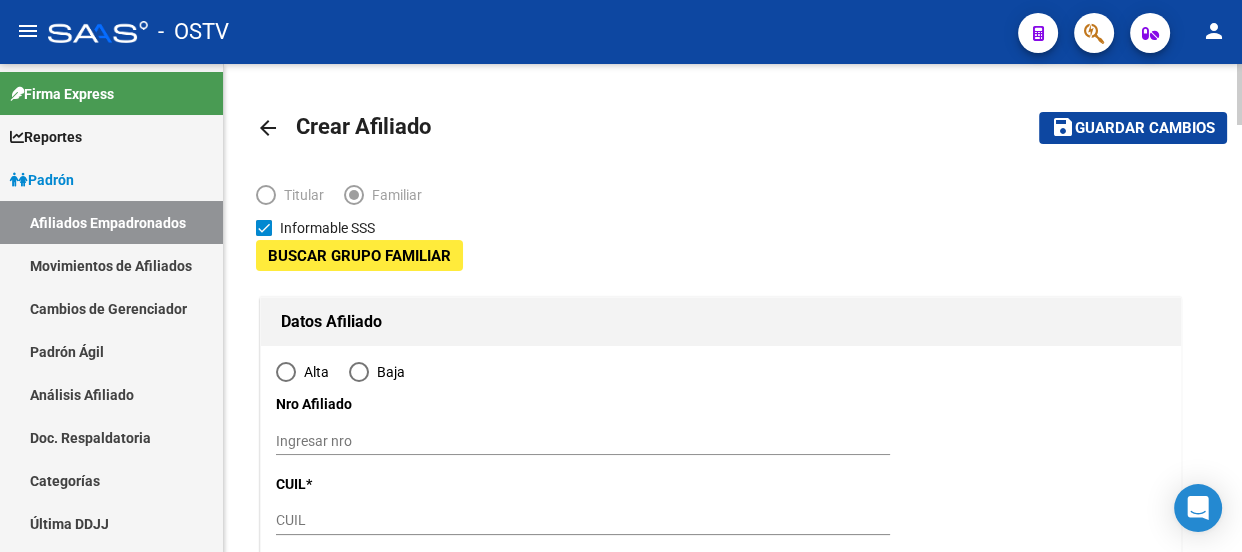 type on "30-50101845-3" 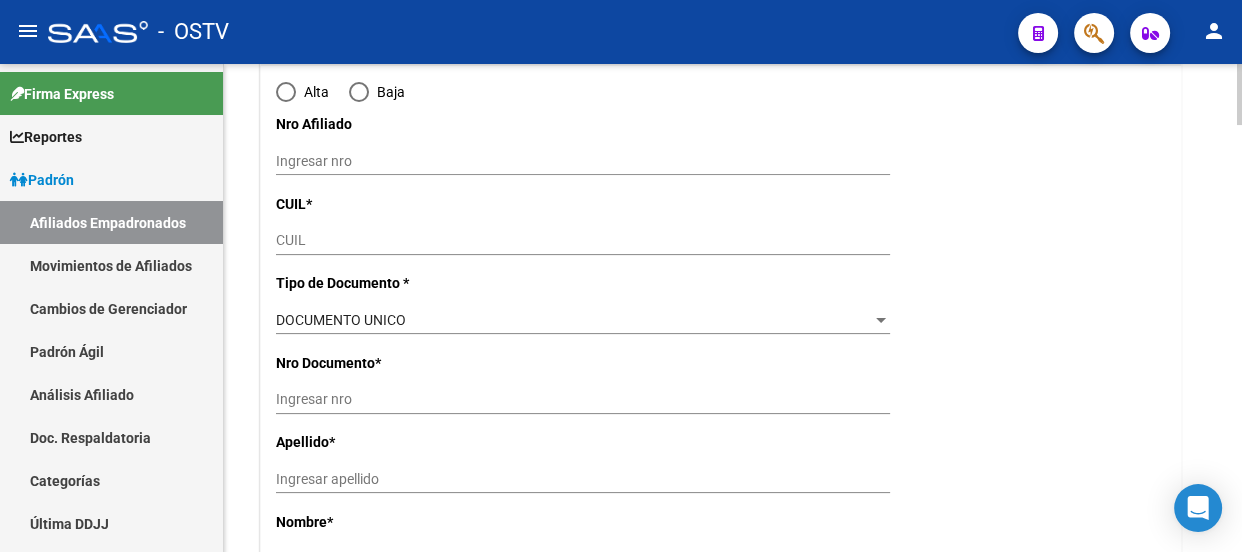 radio on "true" 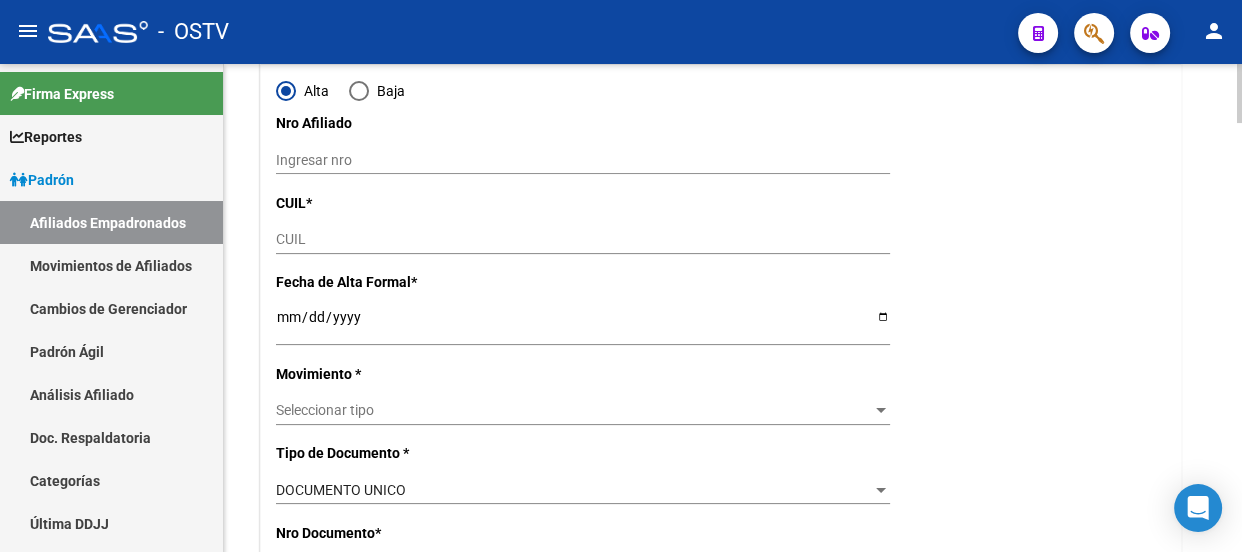 type on "30-50101845-3" 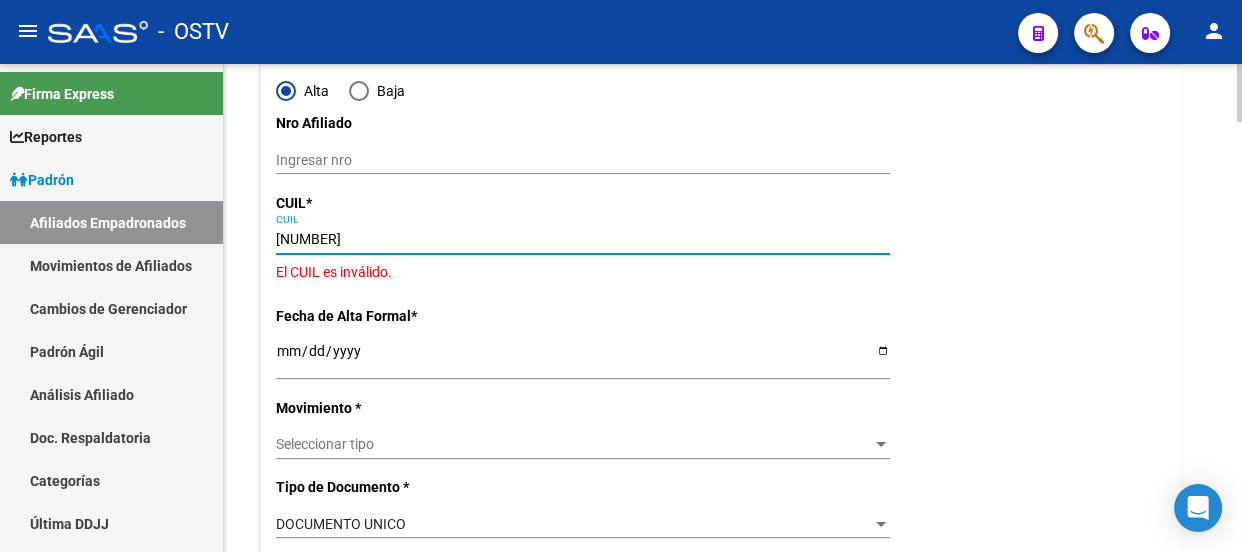 click on "Ingresar fecha" at bounding box center [583, 358] 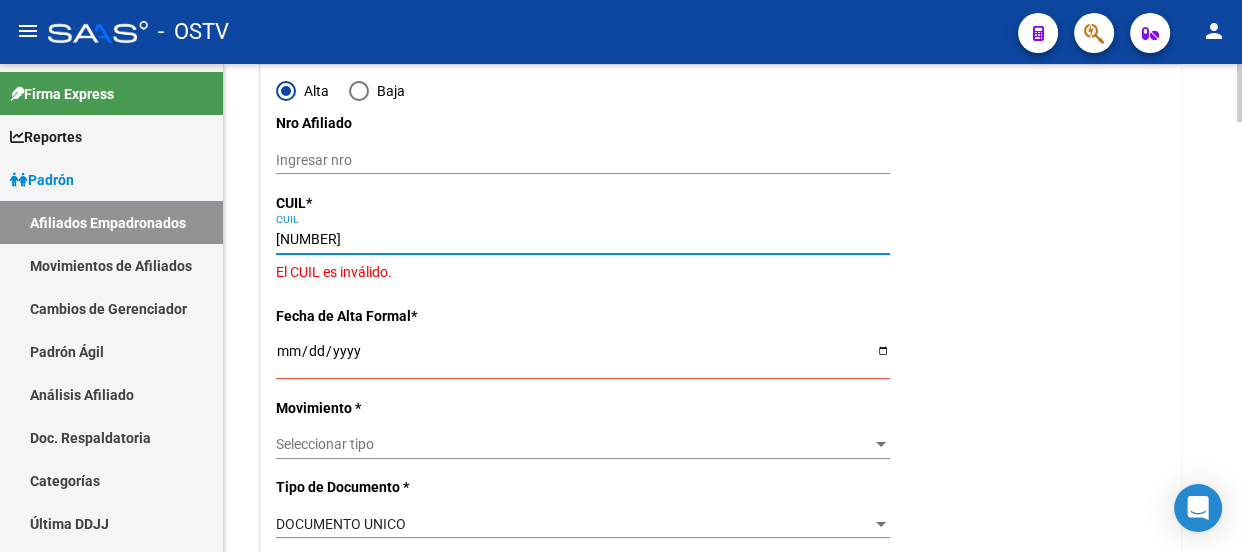click on "[NUMBER]" at bounding box center [583, 239] 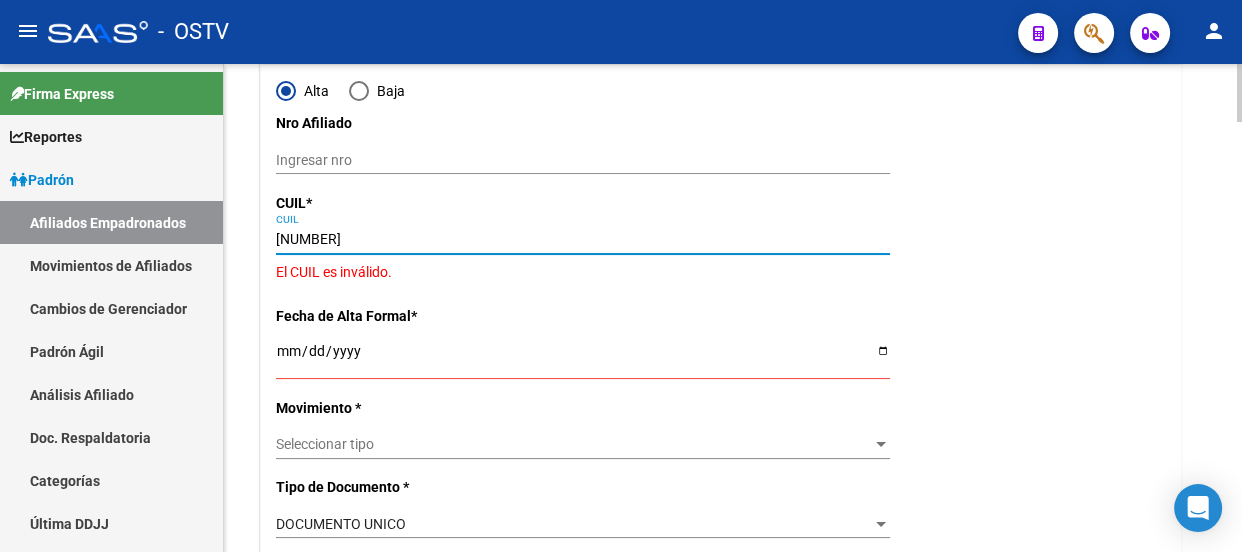 click on "[NUMBER]" at bounding box center [583, 239] 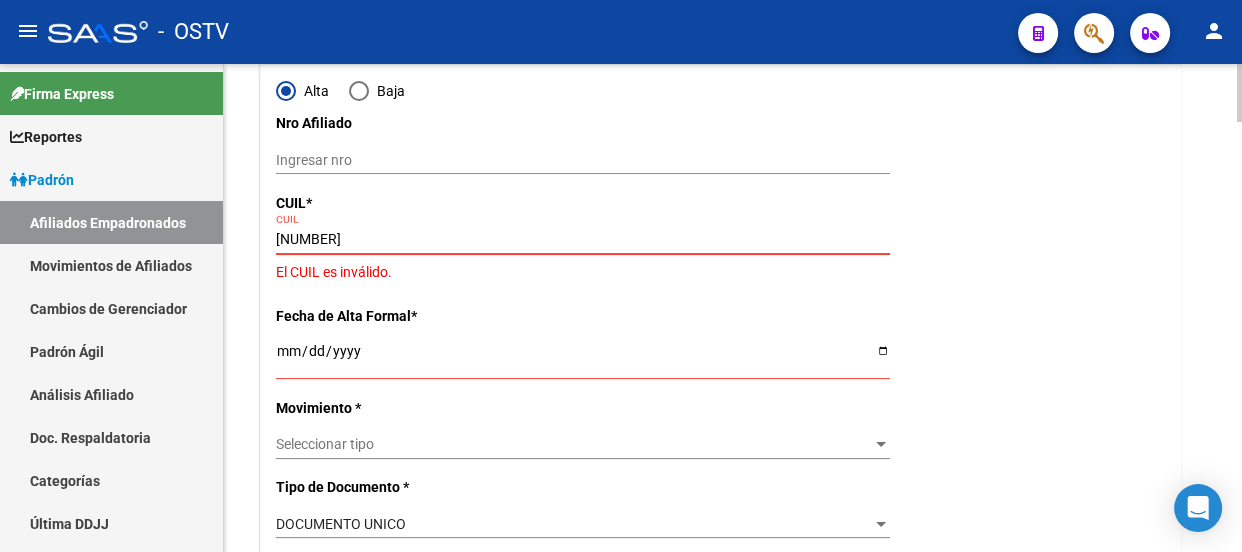 type on "[NUMBER]" 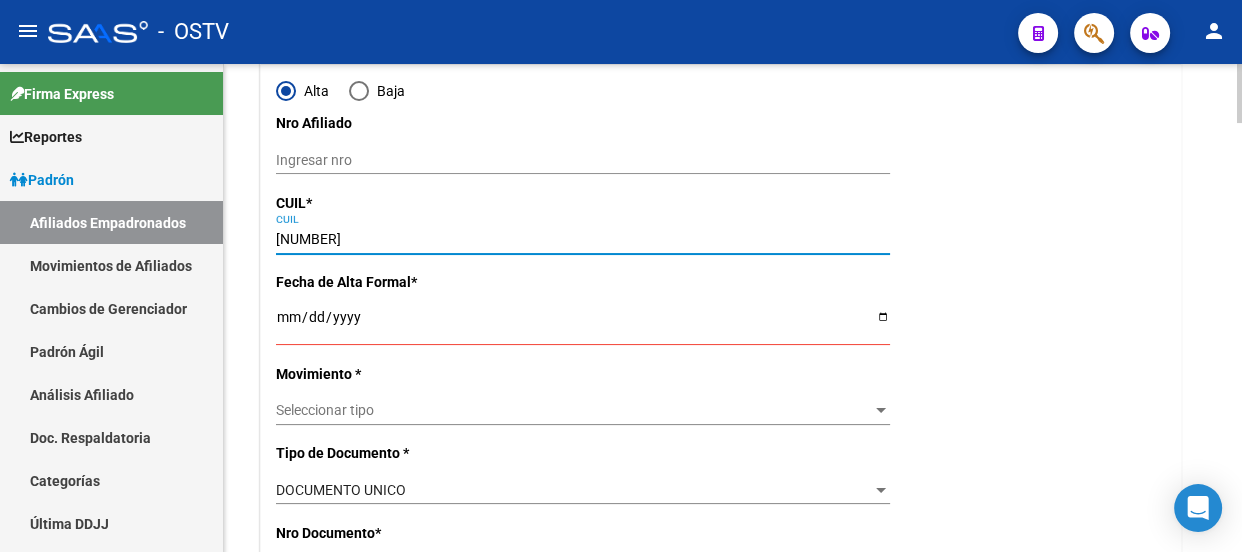 type on "[NUMBER]" 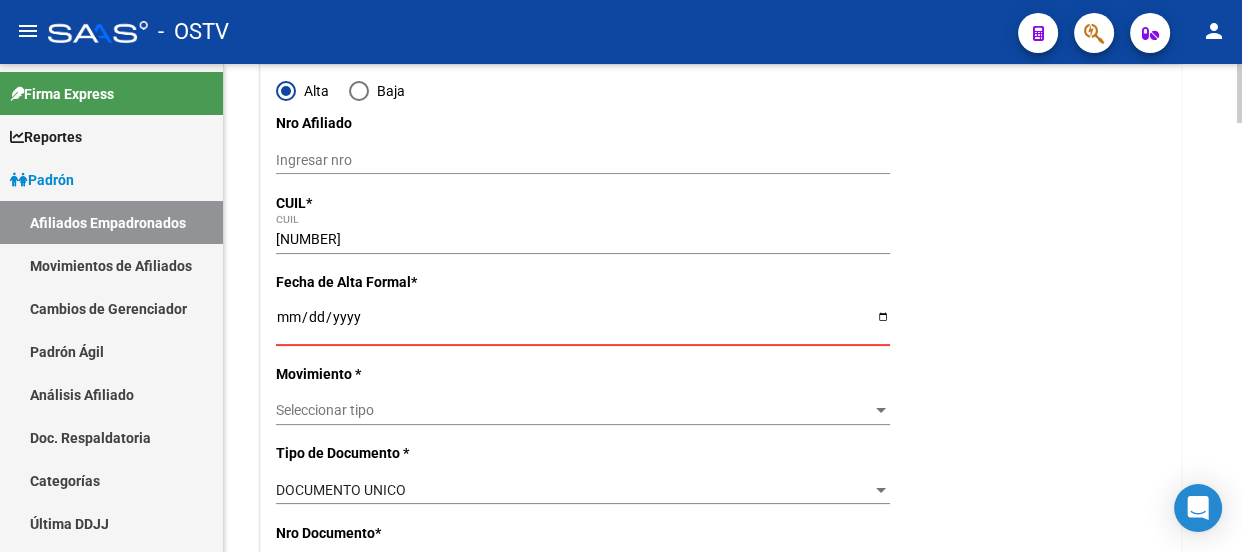 click on "Ingresar fecha" at bounding box center [583, 324] 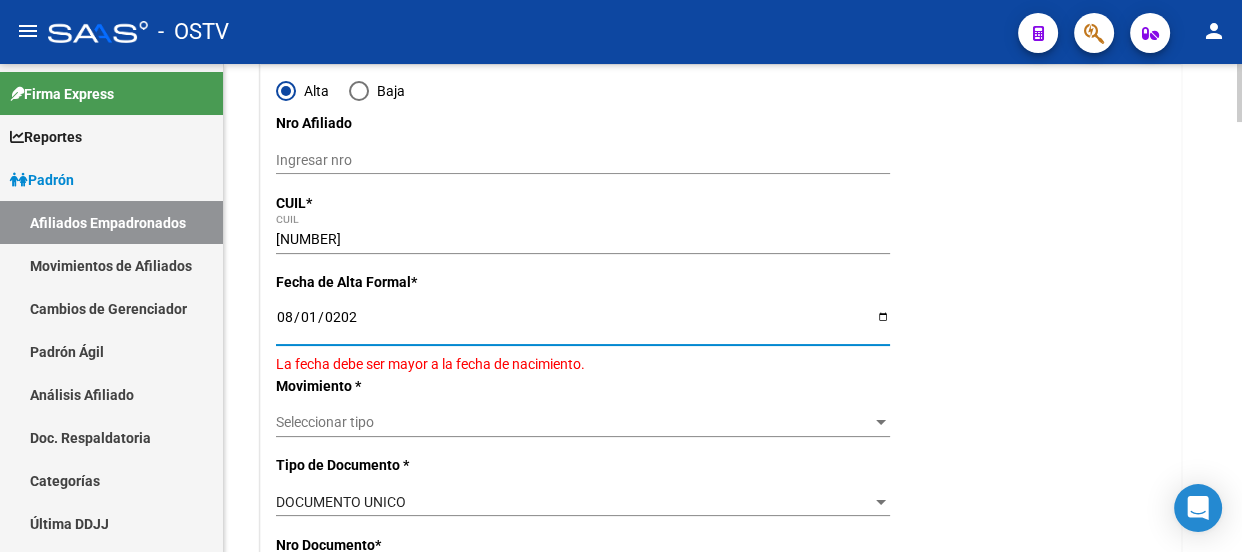 type on "2025-08-01" 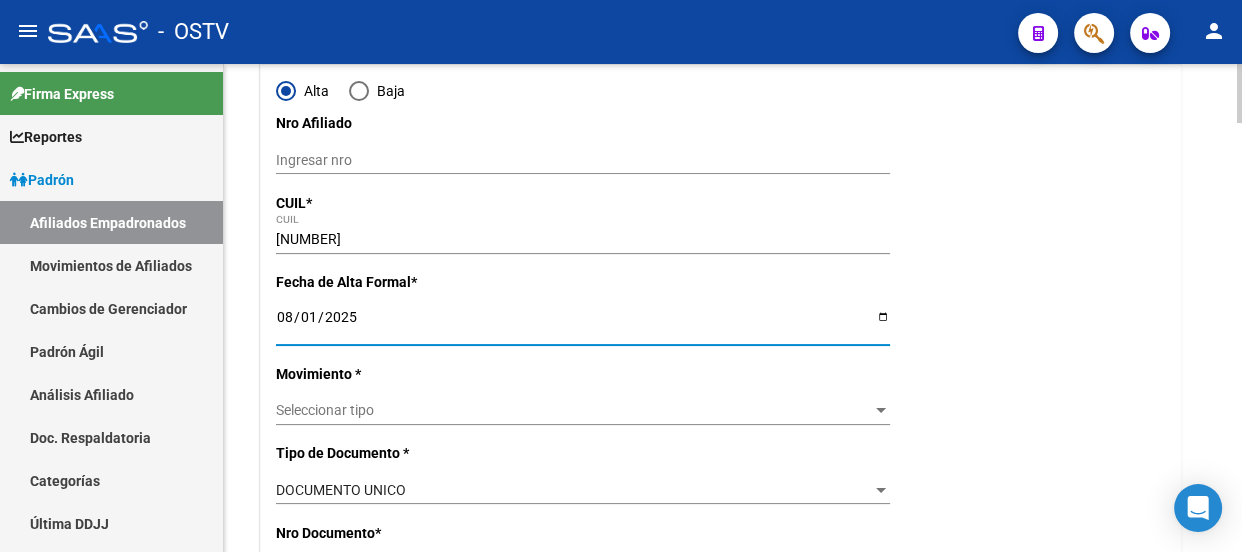 click on "Alta 	 Baja Nro Afiliado 	 Ingresar nro 	 CUIL 	 * 	 [NUMBER] CUIL 	 ARCA Padrón Fecha de Alta Formal 	 * 	 [DATE] Ingresar fecha 	 Movimiento 	 * 	 ALTA INCORPORACION FAMILIAR 	 Seleccionar tipo 	 Tipo de Documento 	 * 	 DOCUMENTO UNICO 	 Seleccionar tipo 	 Nro Documento 	 * 	 [NUMBER] 	 Ingresar nro 	 Apellido 	 * 	 [LAST] 	 Ingresar apellido 	 Nombre 	 * 	 [FIRST] [LAST] 	 Ingresar nombre 	 Fecha de nacimiento 	 * 	 [DATE] 	 Ingresar fecha 	 Parentesco 	 * 	 Seleccionar parentesco 	 Seleccionar parentesco 	 Estado Civil 	 * 	 Seleccionar tipo 	 Seleccionar tipo 	 Sexo 	 * 	 Masculino 	 Seleccionar sexo 	 Nacionalidad 	 * 	 ARGENTINA 	 Seleccionar tipo 	 Discapacitado 	 * 	 No discapacitado 	 Seleccionar tipo 	 Vencimiento Certificado Estudio 	 	 Ingresar fecha 	 Tipo domicilio 	 * 	 Domicilio Completo 	 Seleccionar tipo domicilio 	 Provincia 	 * 	 [STATE] 	 Seleccionar provincia 	 Localidad 	 * 	 [CITY] 	 Ingresar el nombre 	 Codigo Postal 	 * 	 [POSTAL_CODE] 	 Ingresar el codigo 	 Calle 	 * 	 [LAST] 	 Ingresar calle 	 Numero 	 * 	 [NUMBER] 	 Ingresar nro 	 Piso 	 	 Ingresar piso" 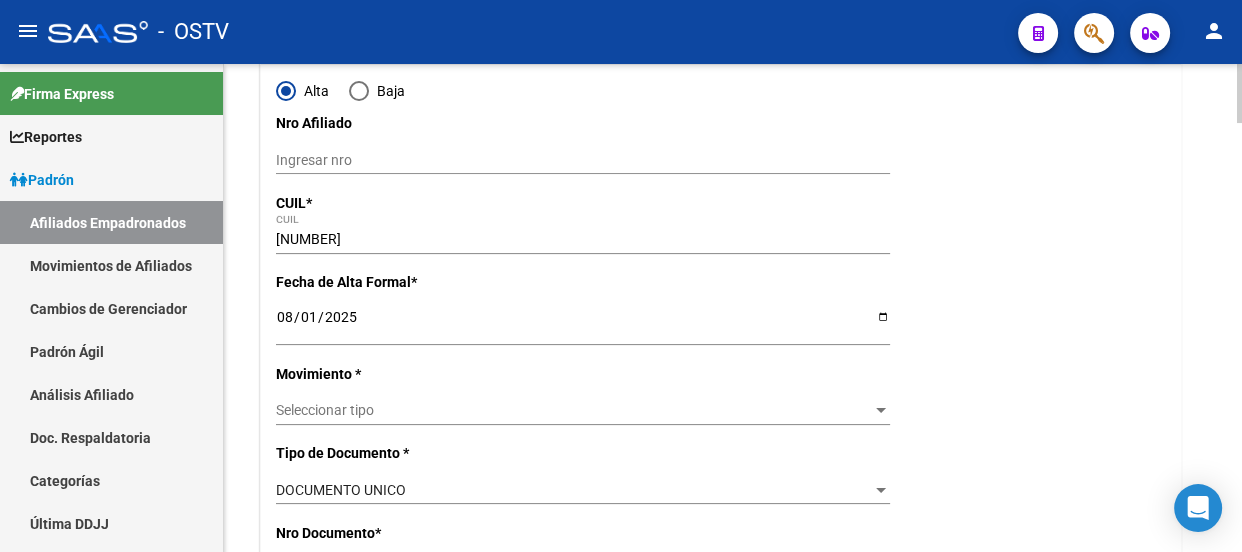 click on "Alta 	 Baja Nro Afiliado 	 Ingresar nro 	 CUIL 	 * 	 [NUMBER] CUIL 	 ARCA Padrón Fecha de Alta Formal 	 * 	 [DATE] Ingresar fecha 	 Movimiento 	 * 	 ALTA INCORPORACION FAMILIAR 	 Seleccionar tipo 	 Tipo de Documento 	 * 	 DOCUMENTO UNICO 	 Seleccionar tipo 	 Nro Documento 	 * 	 [NUMBER] 	 Ingresar nro 	 Apellido 	 * 	 [LAST] 	 Ingresar apellido 	 Nombre 	 * 	 [FIRST] [LAST] 	 Ingresar nombre 	 Fecha de nacimiento 	 * 	 [DATE] 	 Ingresar fecha 	 Parentesco 	 * 	 Seleccionar parentesco 	 Seleccionar parentesco 	 Estado Civil 	 * 	 Seleccionar tipo 	 Seleccionar tipo 	 Sexo 	 * 	 Masculino 	 Seleccionar sexo 	 Nacionalidad 	 * 	 ARGENTINA 	 Seleccionar tipo 	 Discapacitado 	 * 	 No discapacitado 	 Seleccionar tipo 	 Vencimiento Certificado Estudio 	 	 Ingresar fecha 	 Tipo domicilio 	 * 	 Domicilio Completo 	 Seleccionar tipo domicilio 	 Provincia 	 * 	 [STATE] 	 Seleccionar provincia 	 Localidad 	 * 	 [CITY] 	 Ingresar el nombre 	 Codigo Postal 	 * 	 [POSTAL_CODE] 	 Ingresar el codigo 	 Calle 	 * 	 [LAST] 	 Ingresar calle 	 Numero 	 * 	 [NUMBER] 	 Ingresar nro 	 Piso 	 	 Ingresar piso" 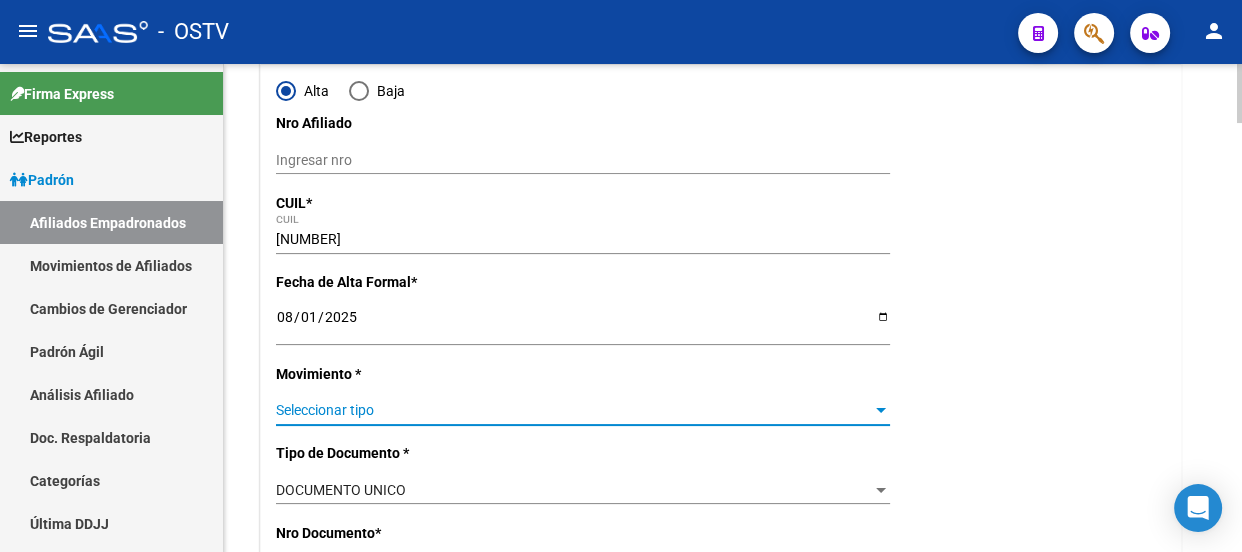 click on "Seleccionar tipo" at bounding box center [574, 410] 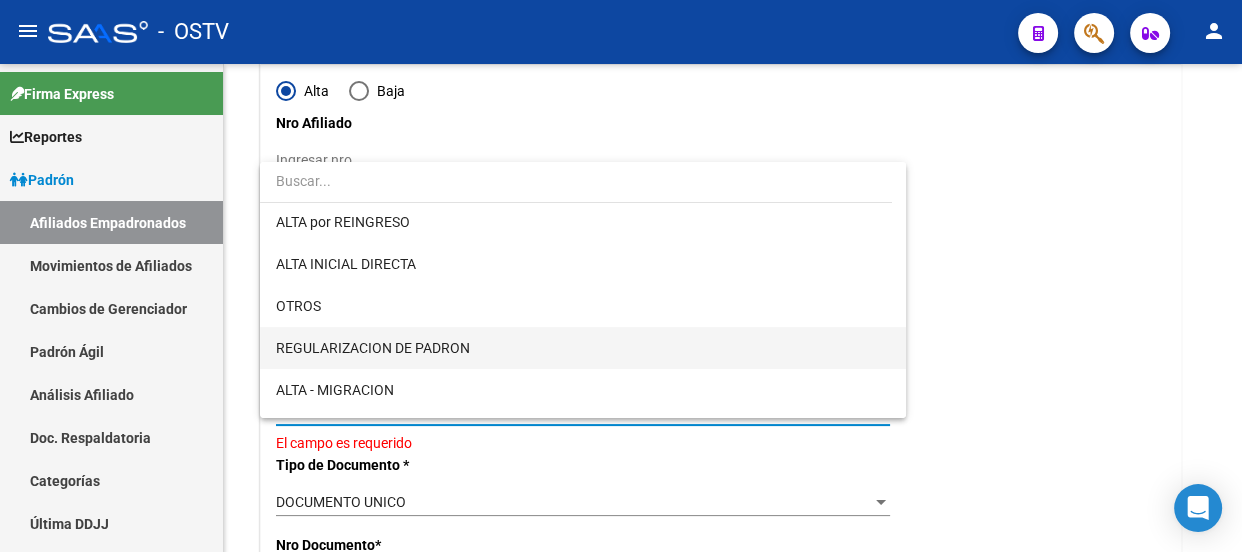 scroll, scrollTop: 181, scrollLeft: 0, axis: vertical 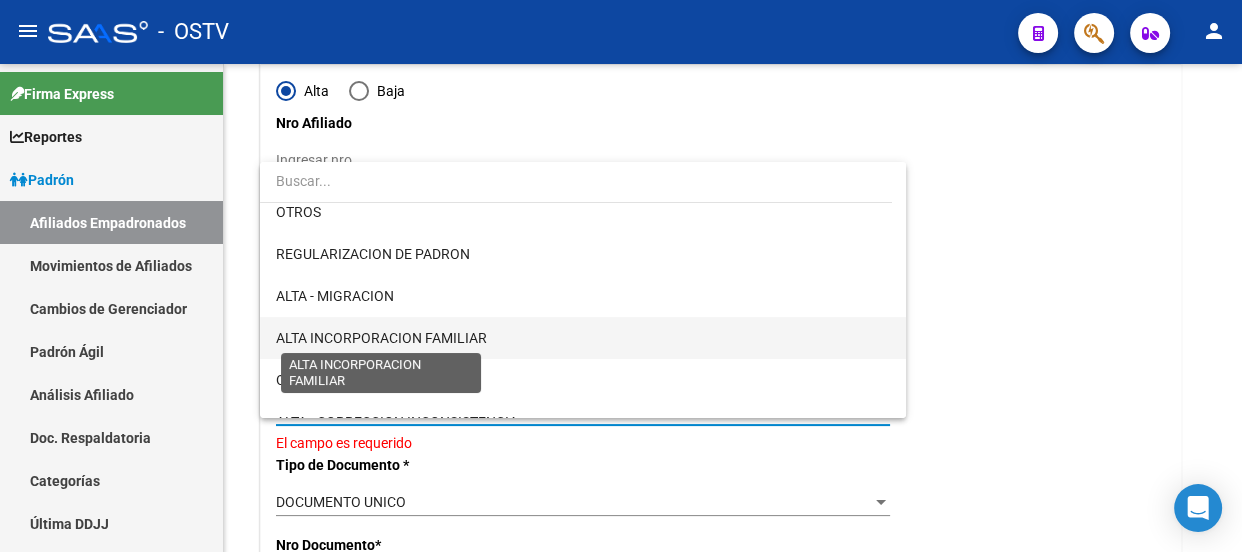 click on "ALTA INCORPORACION FAMILIAR" at bounding box center (381, 338) 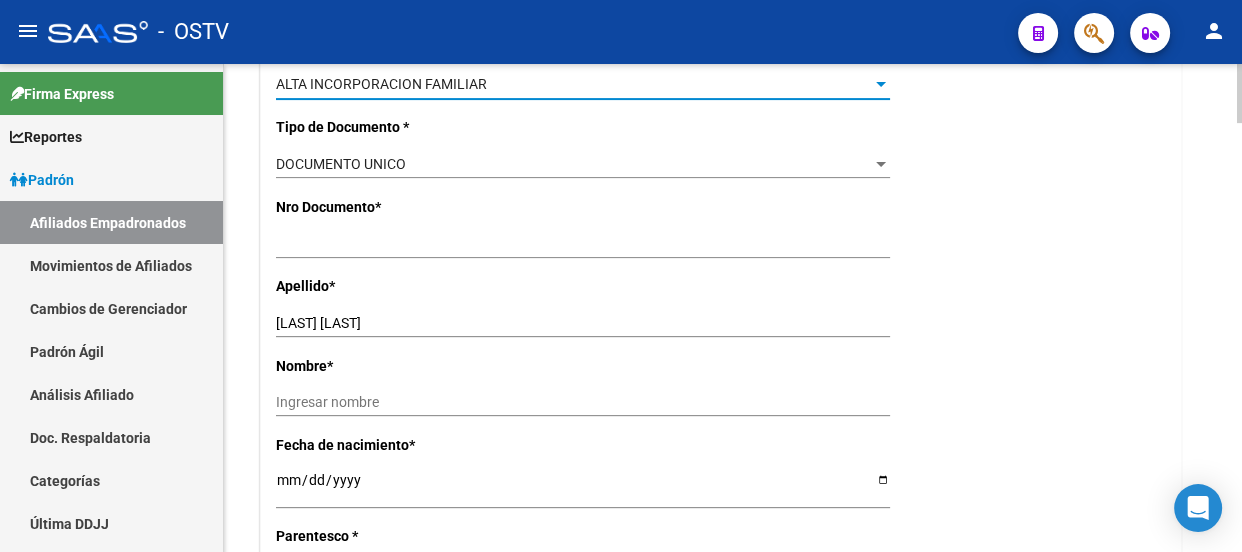 scroll, scrollTop: 636, scrollLeft: 0, axis: vertical 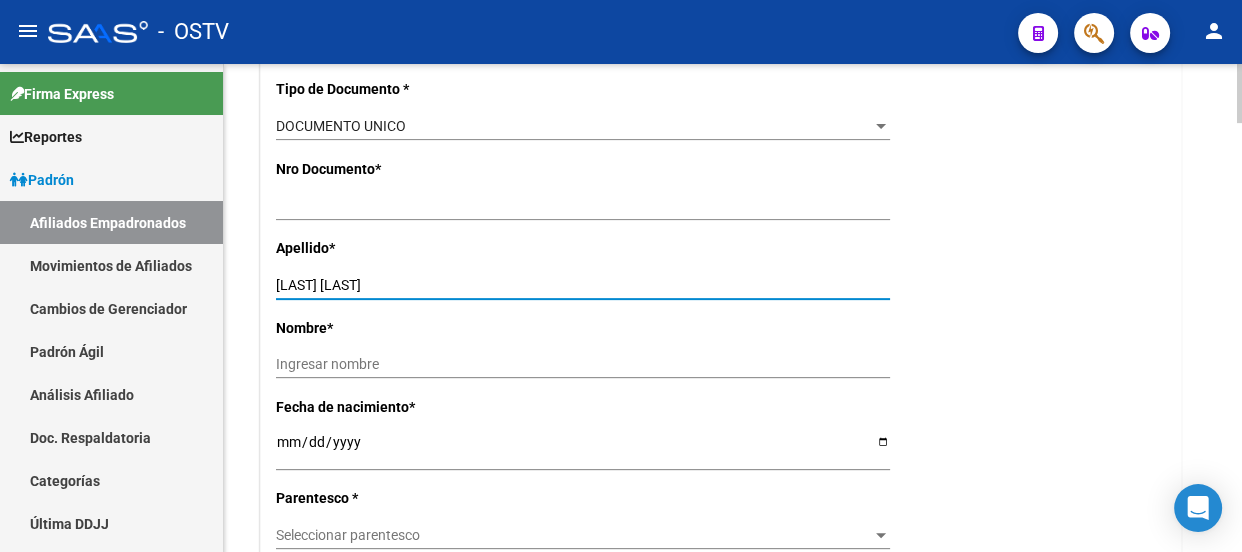 drag, startPoint x: 337, startPoint y: 282, endPoint x: 500, endPoint y: 270, distance: 163.44112 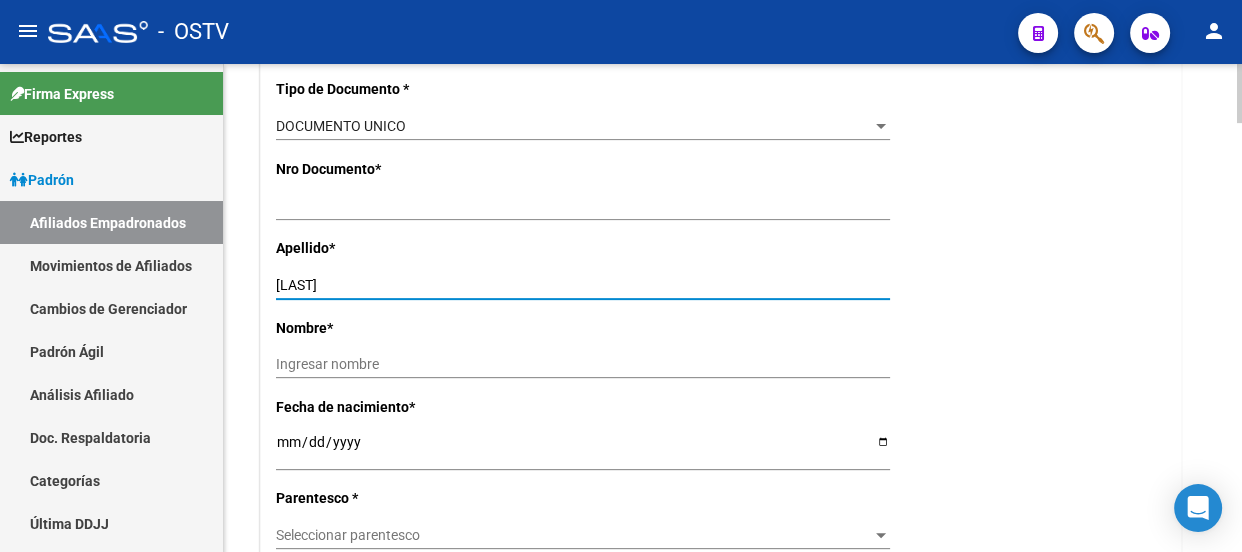 type on "[LAST]" 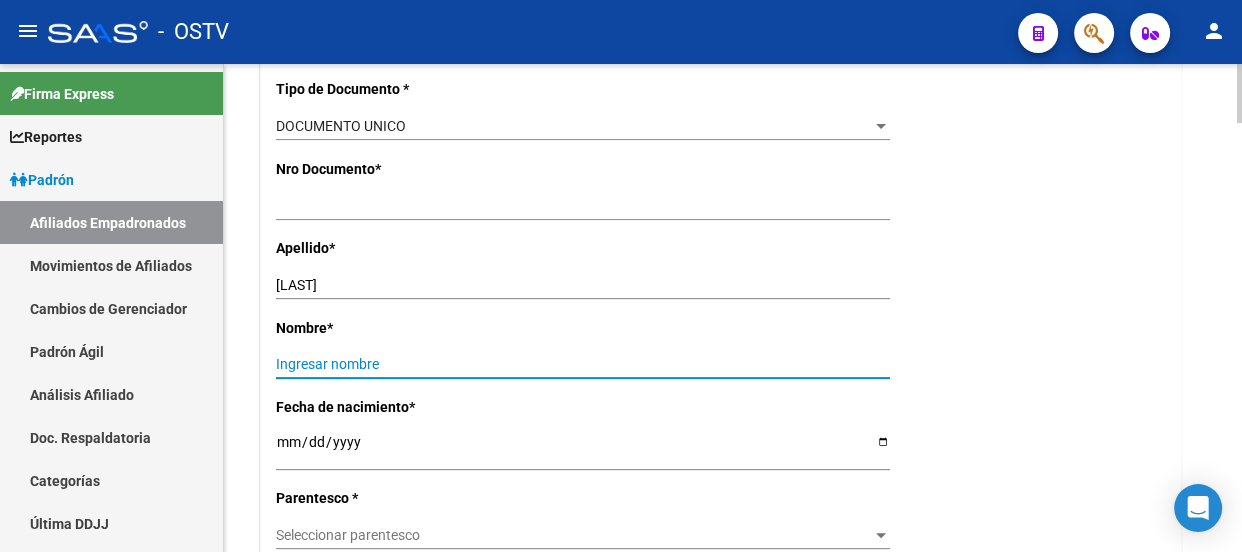 paste on "[LAST] [LAST]" 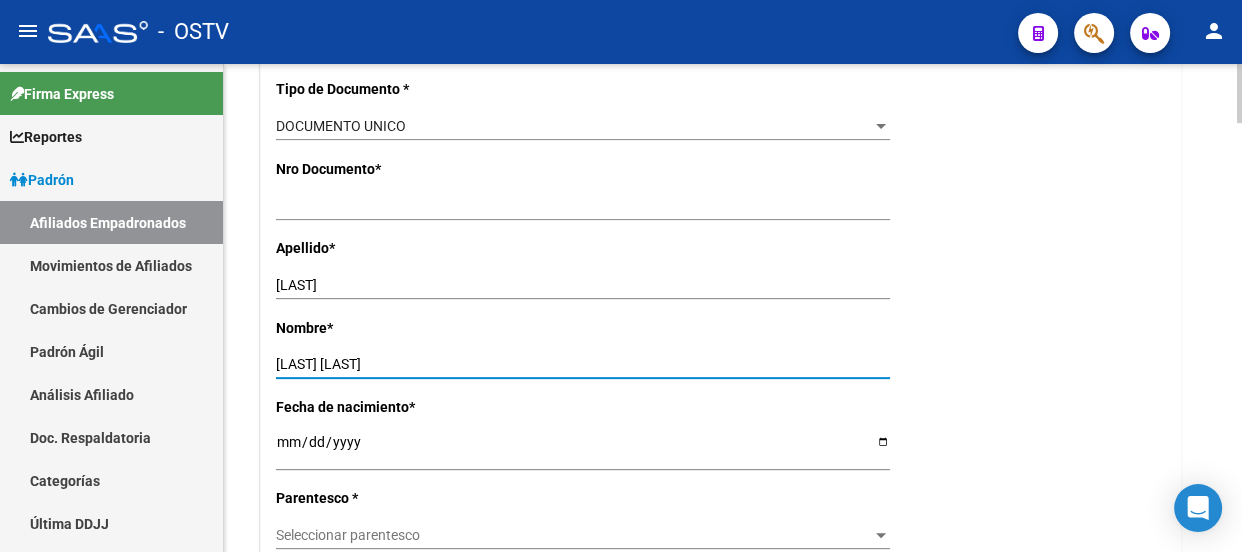 type on "[LAST] [LAST]" 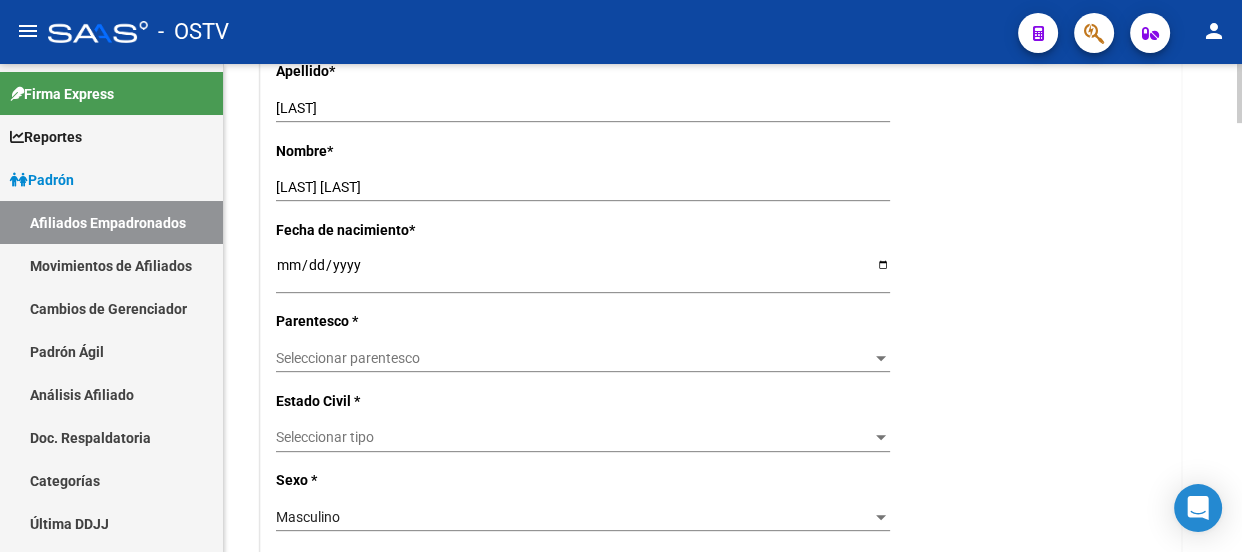 scroll, scrollTop: 818, scrollLeft: 0, axis: vertical 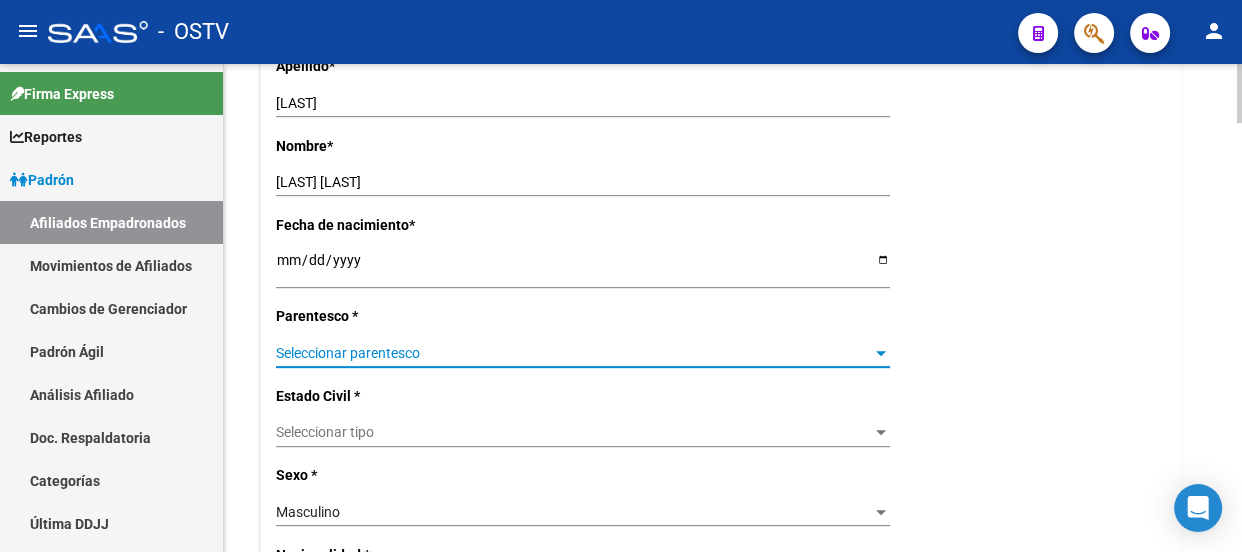 click on "Seleccionar parentesco" at bounding box center (574, 353) 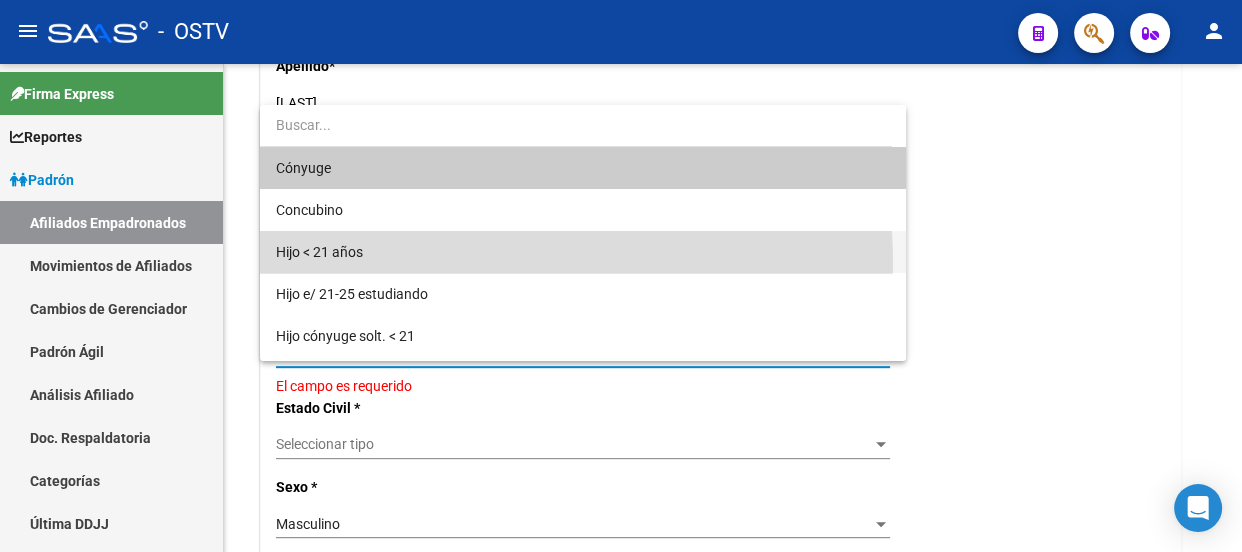 click on "Hijo < 21 años" at bounding box center (583, 252) 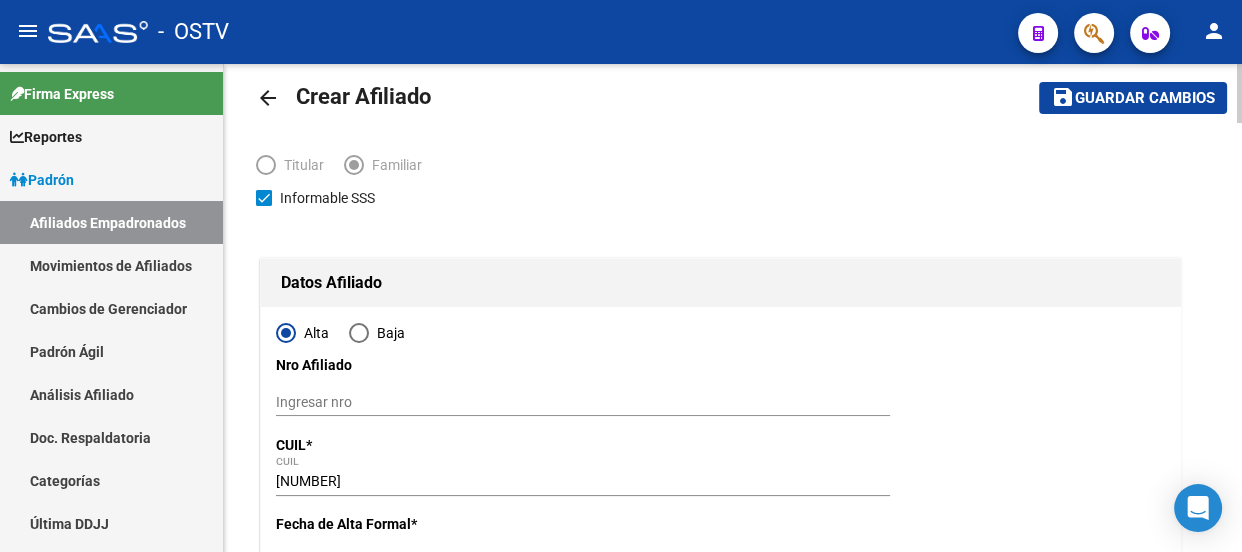 scroll, scrollTop: 0, scrollLeft: 0, axis: both 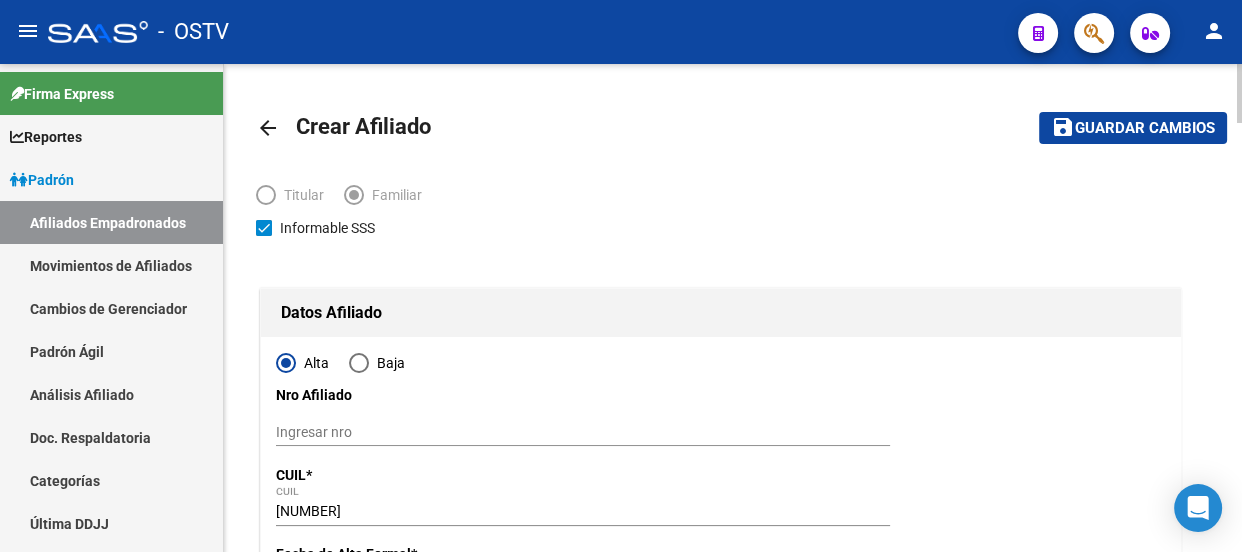 click on "save Guardar cambios" 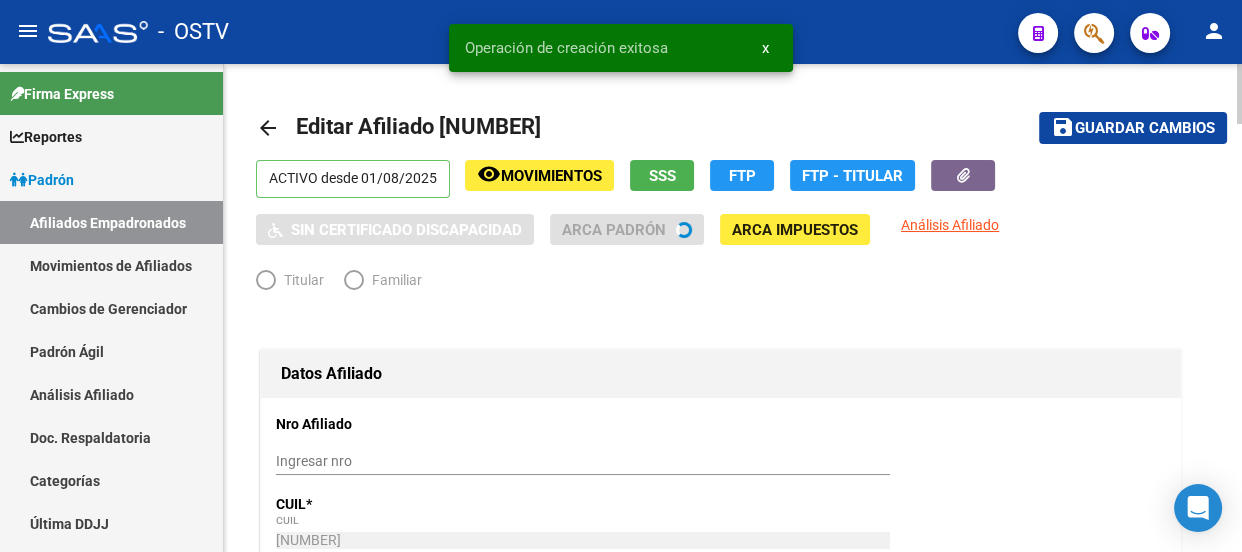 radio on "true" 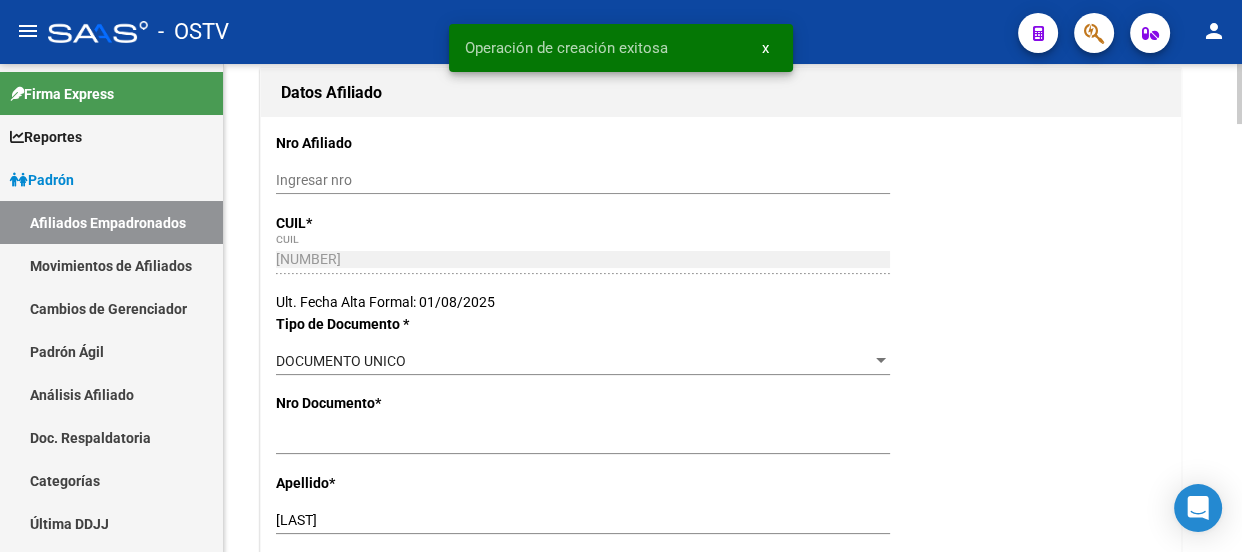 scroll, scrollTop: 0, scrollLeft: 0, axis: both 